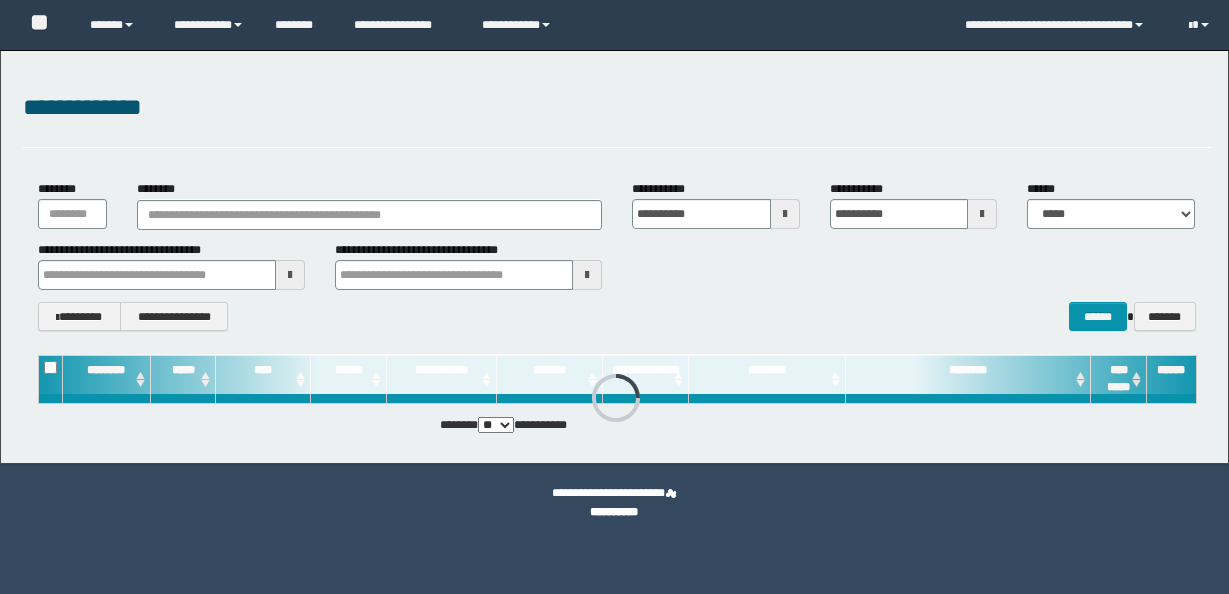 scroll, scrollTop: 0, scrollLeft: 0, axis: both 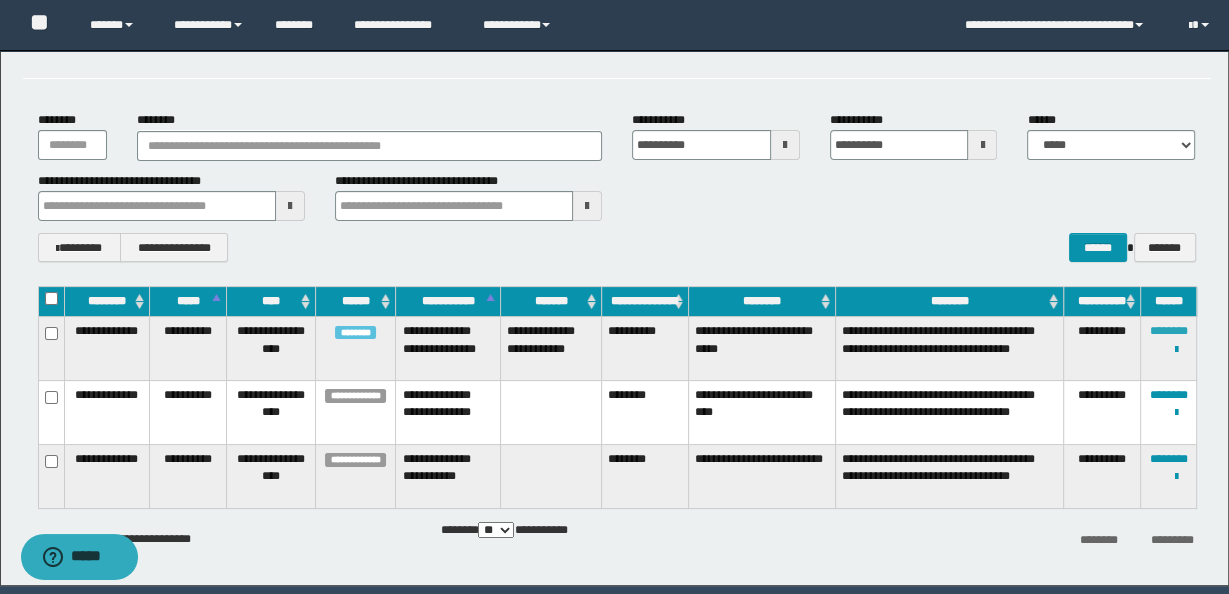 click on "********" at bounding box center (1168, 331) 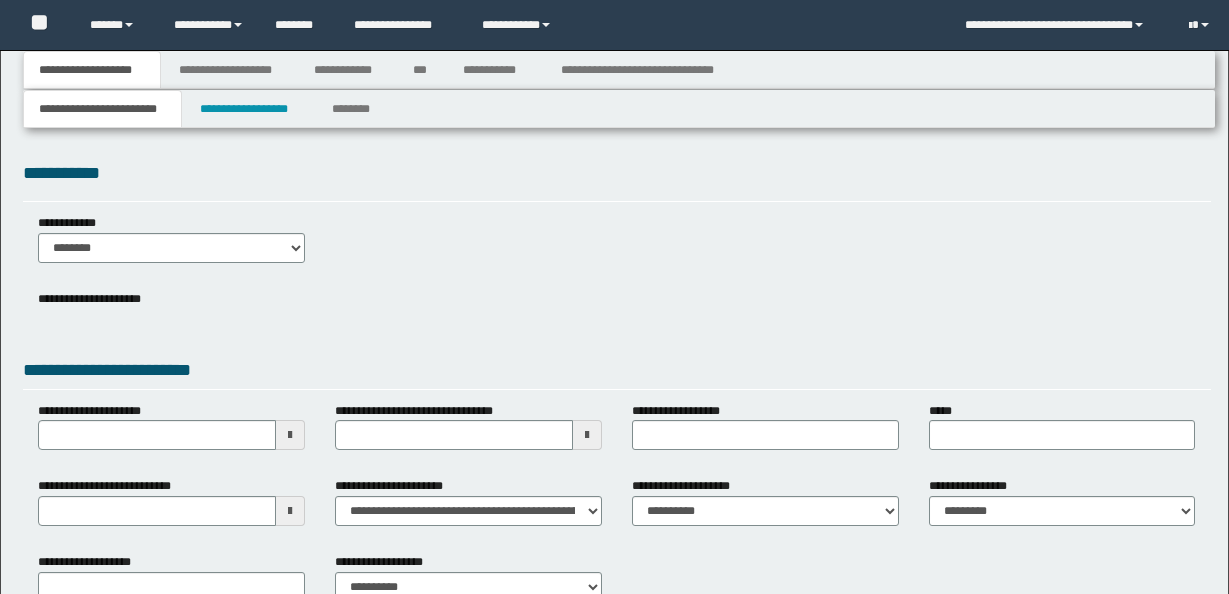 scroll, scrollTop: 0, scrollLeft: 0, axis: both 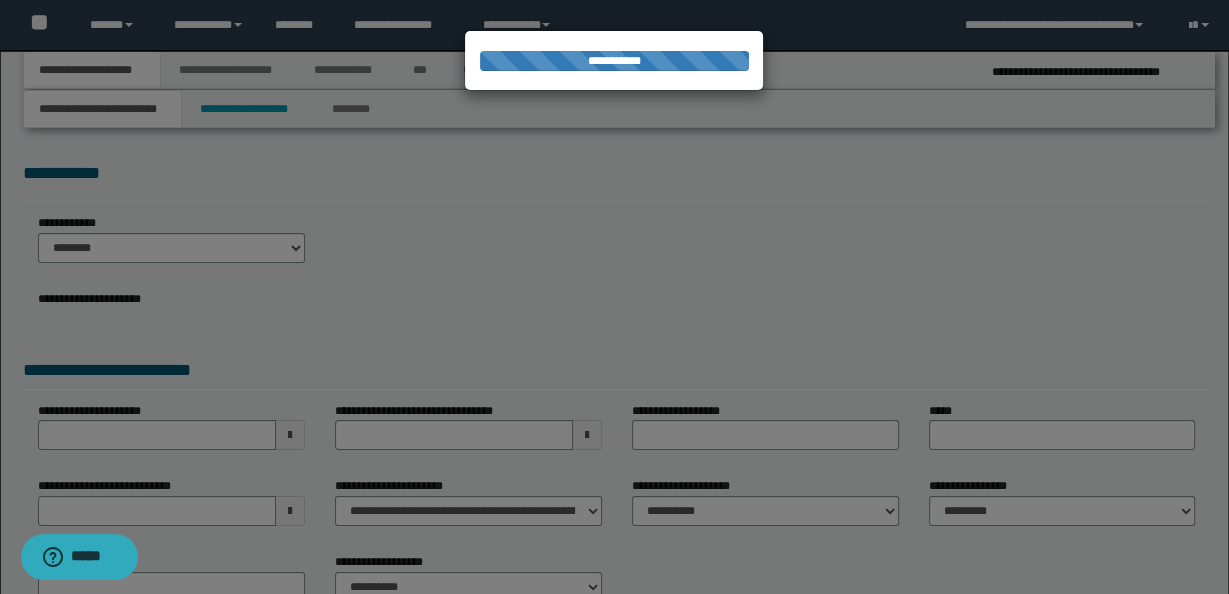 select on "*" 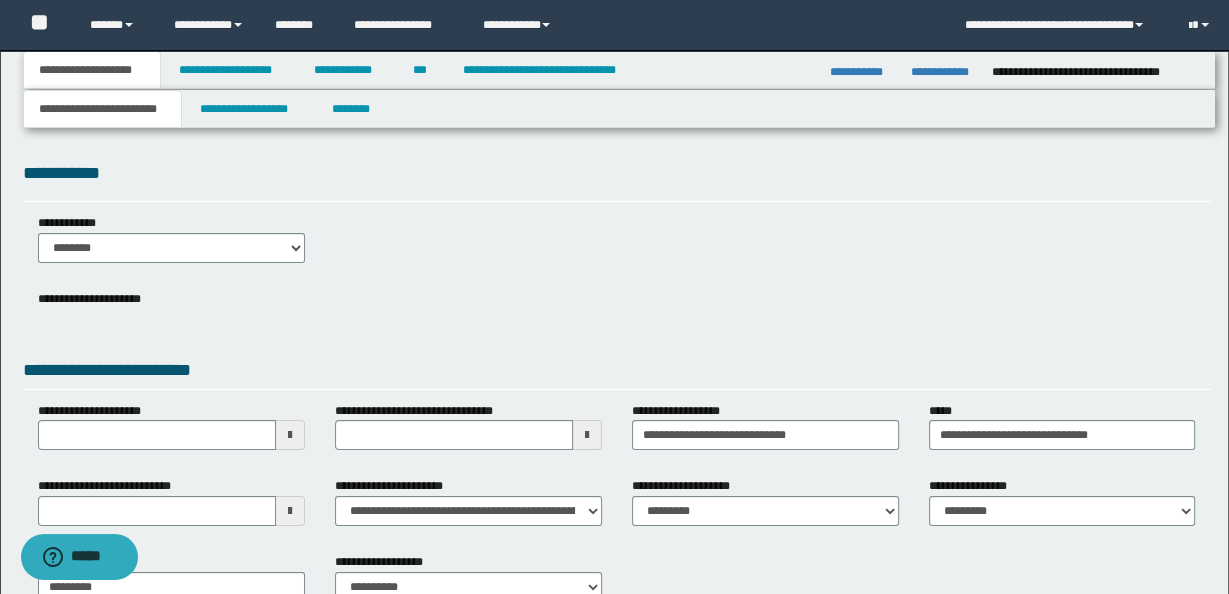 click on "**********" at bounding box center (862, 72) 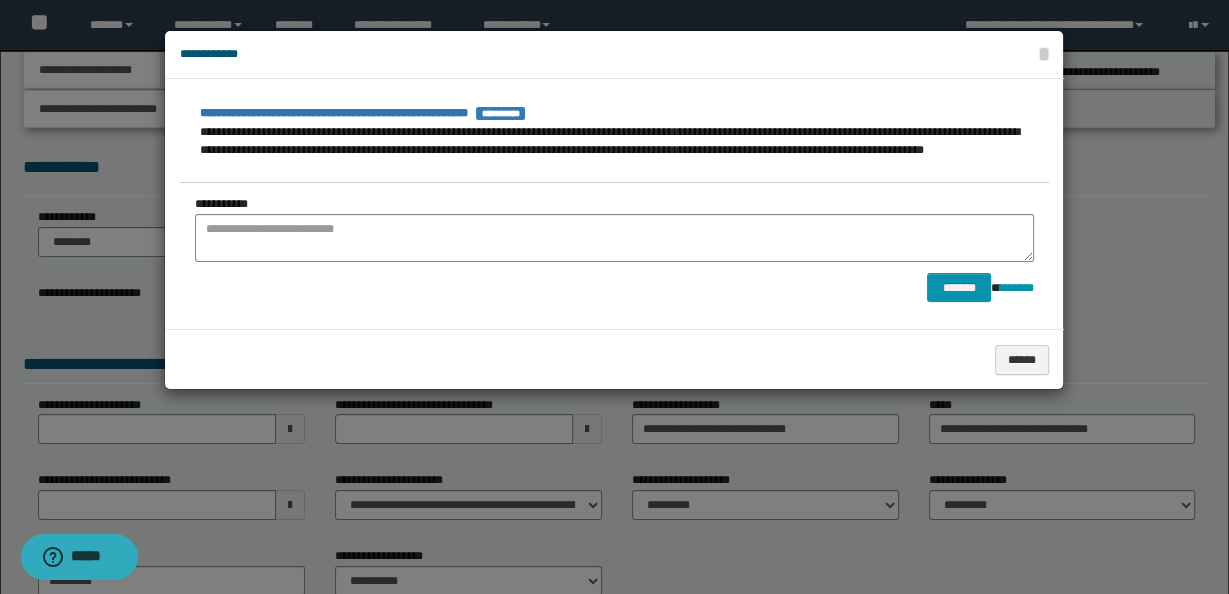 scroll, scrollTop: 8, scrollLeft: 0, axis: vertical 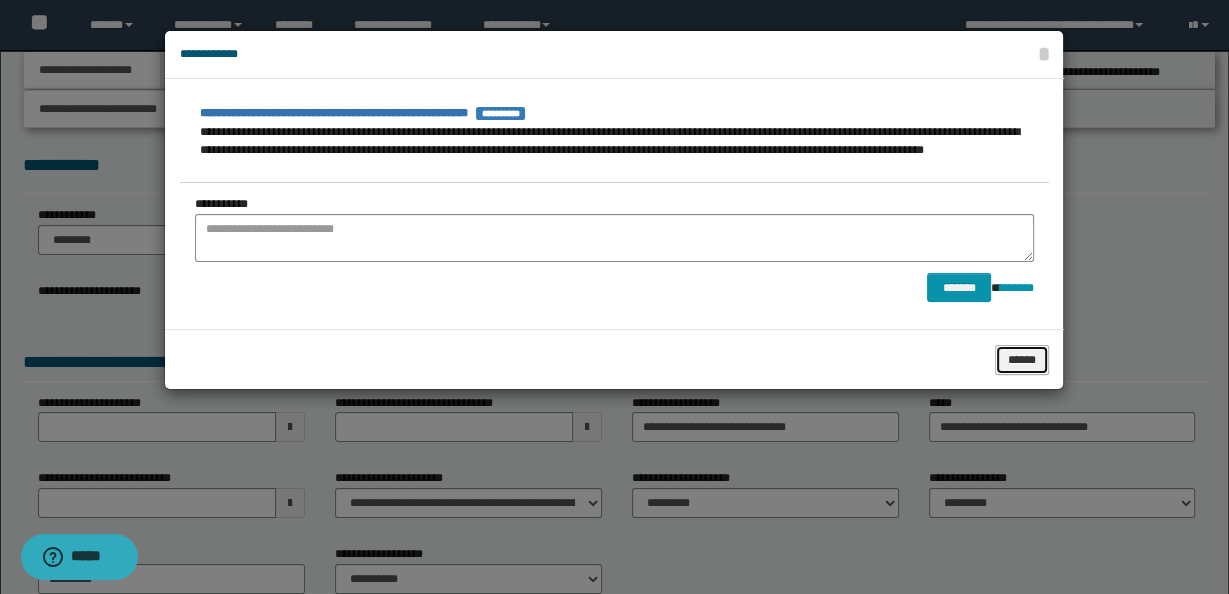click on "******" at bounding box center (1022, 359) 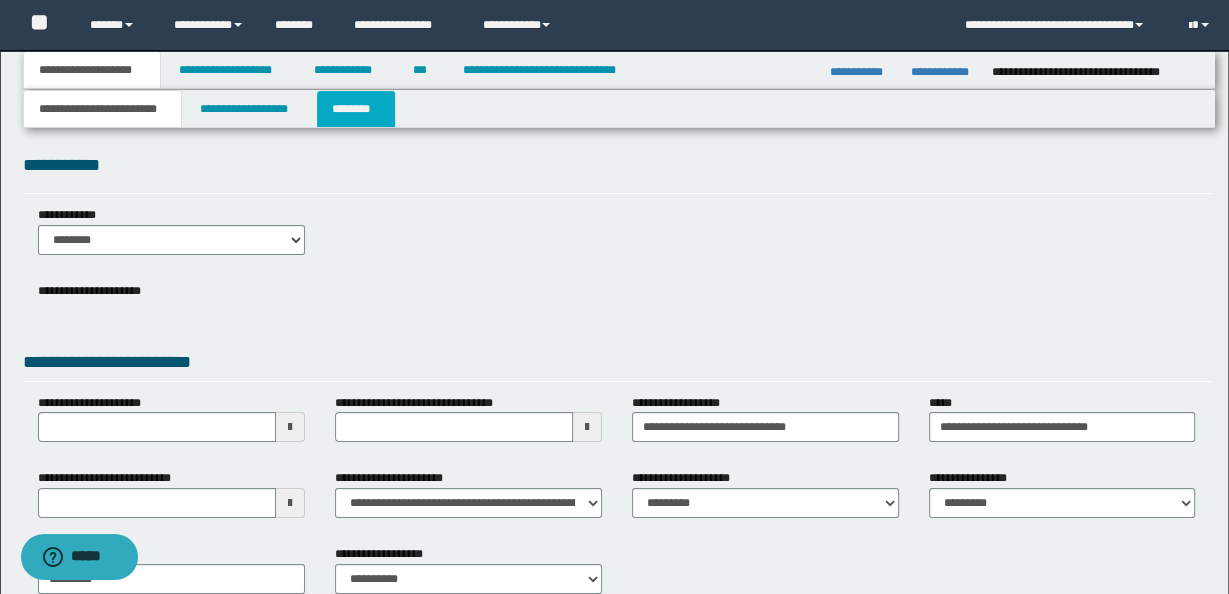 click on "********" at bounding box center [356, 109] 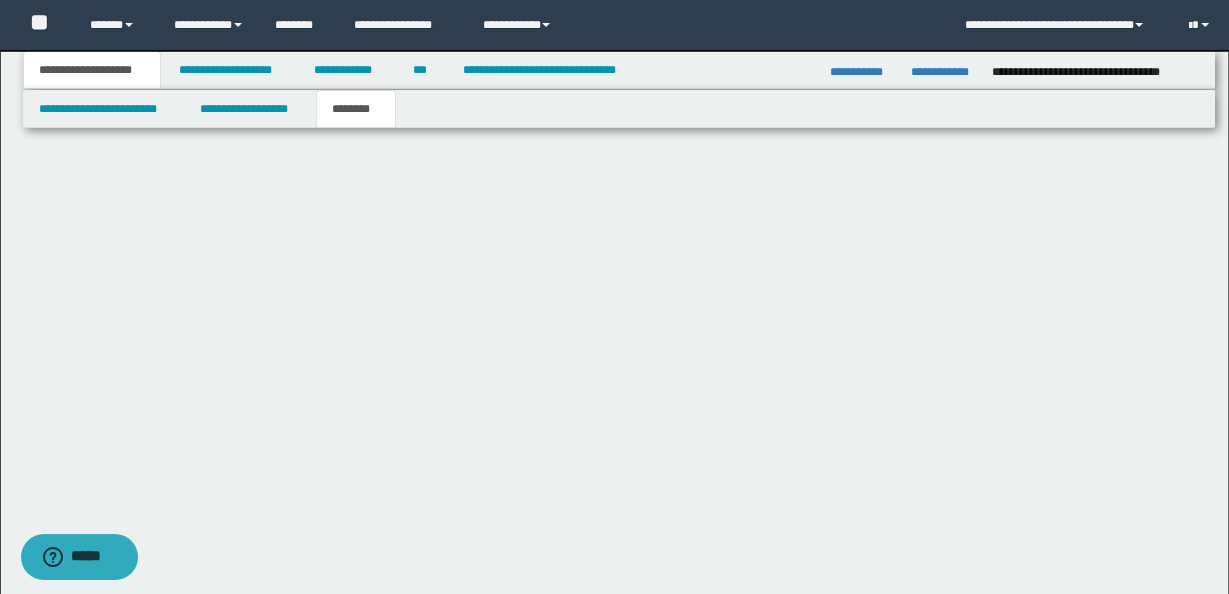 scroll, scrollTop: 0, scrollLeft: 0, axis: both 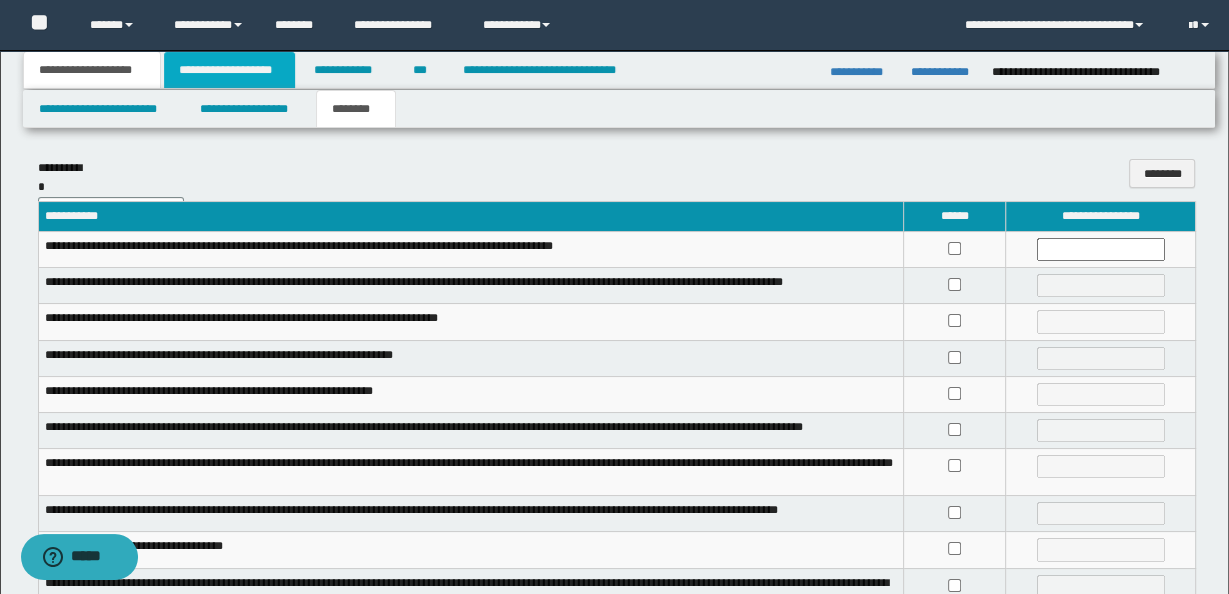 click on "**********" at bounding box center (229, 70) 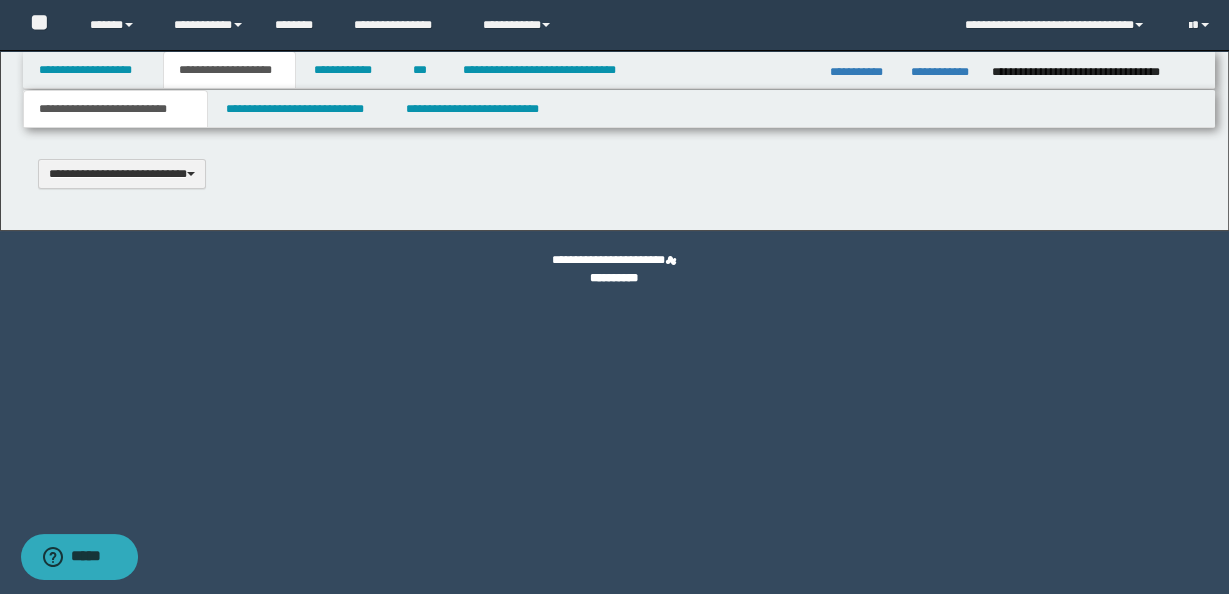 type 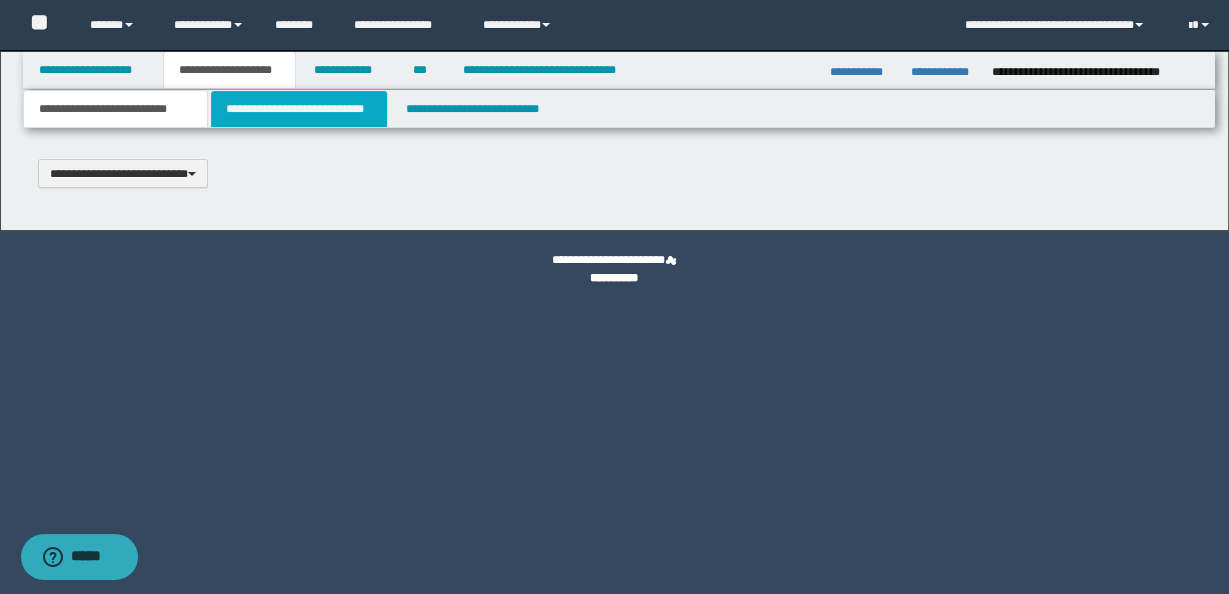 type on "*******" 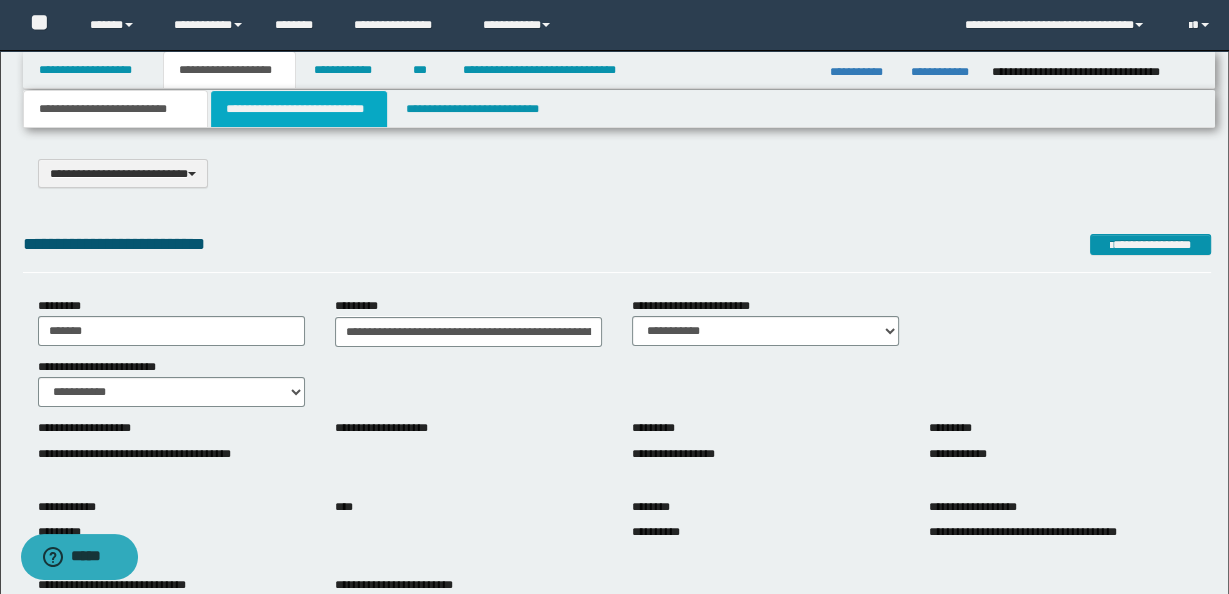 click on "**********" at bounding box center (299, 109) 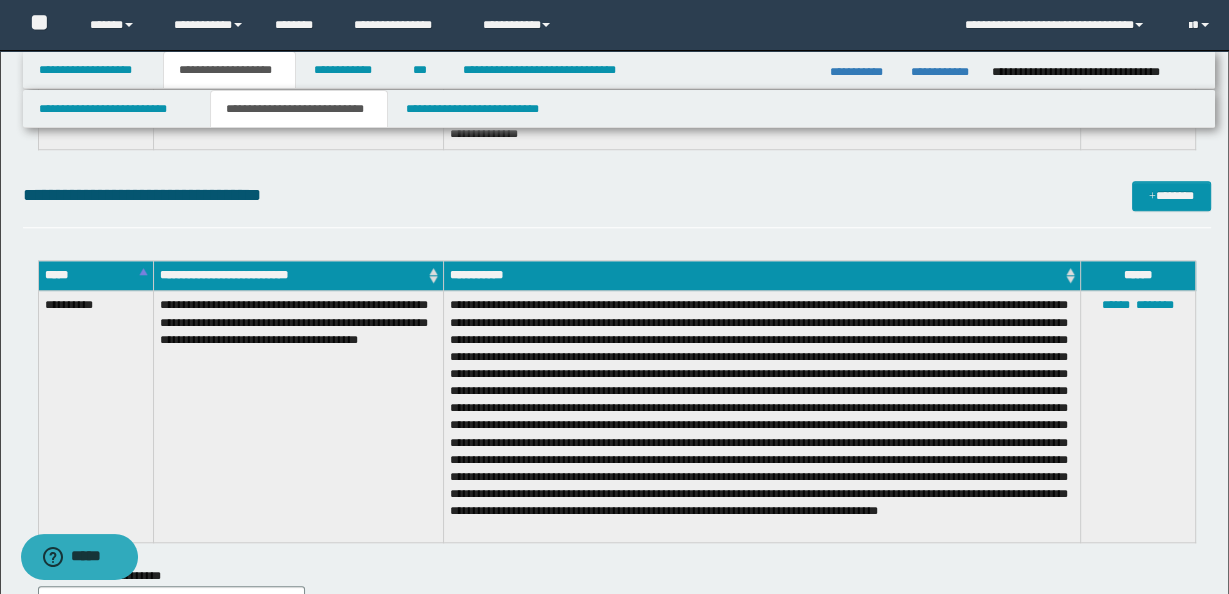 scroll, scrollTop: 1339, scrollLeft: 0, axis: vertical 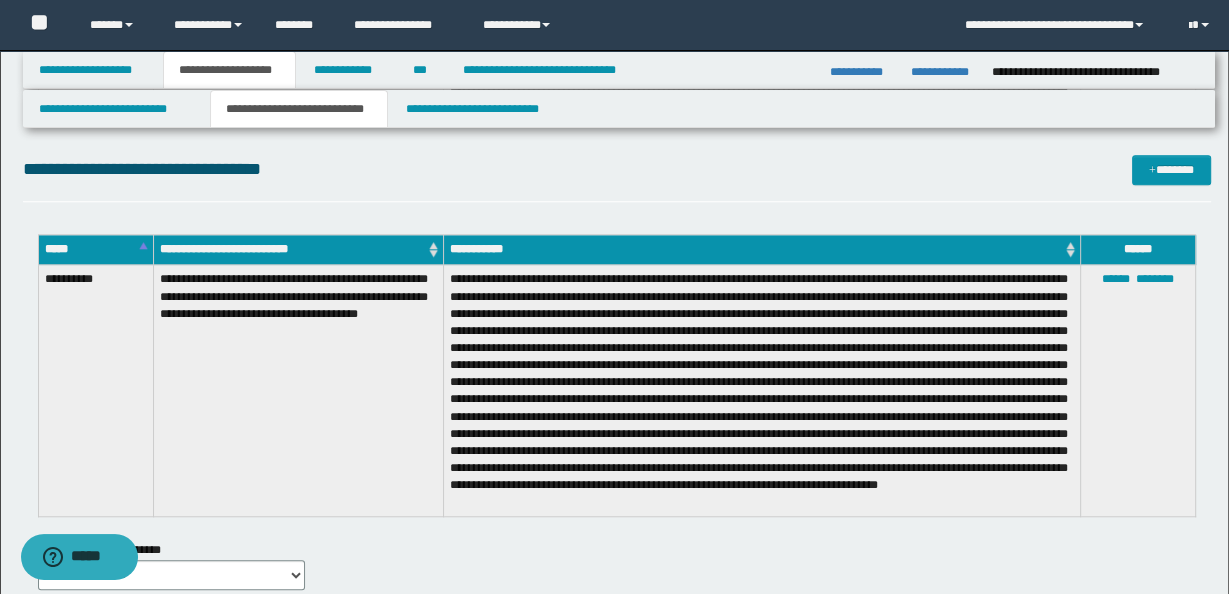 click at bounding box center [761, 391] 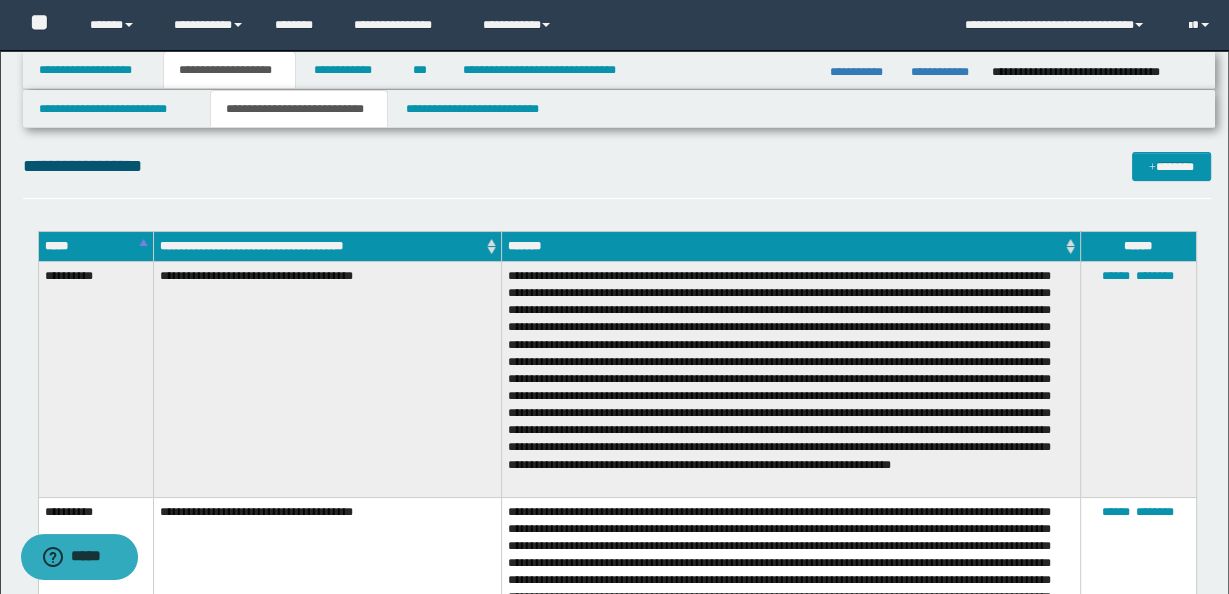 scroll, scrollTop: 0, scrollLeft: 0, axis: both 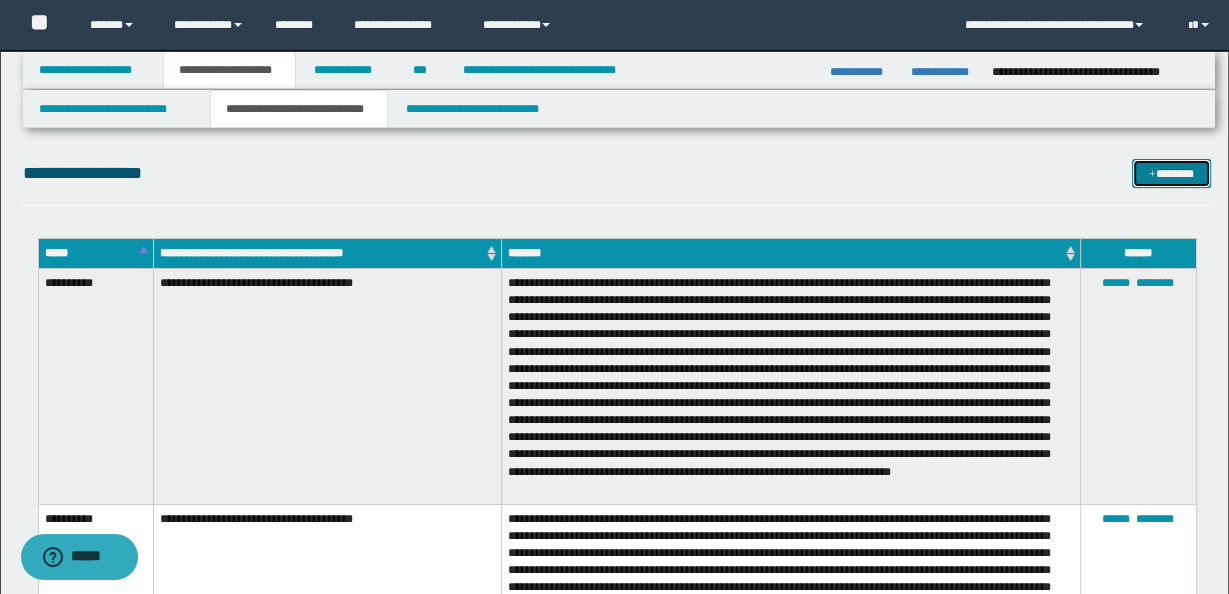 click on "*******" at bounding box center (1171, 173) 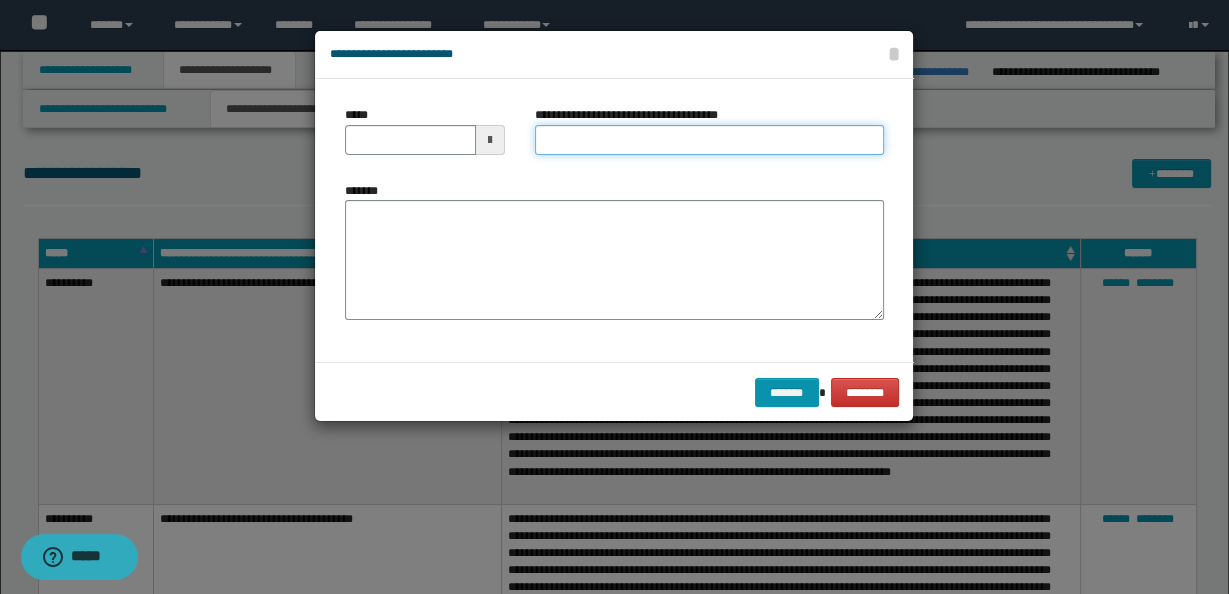 click on "**********" at bounding box center [709, 140] 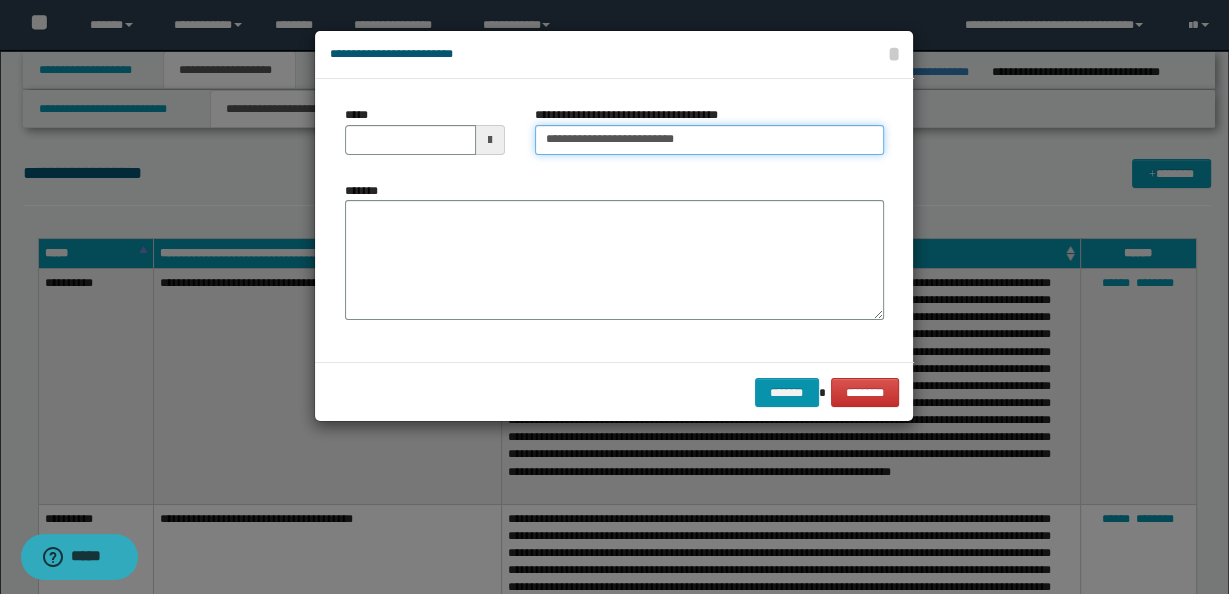 type on "**********" 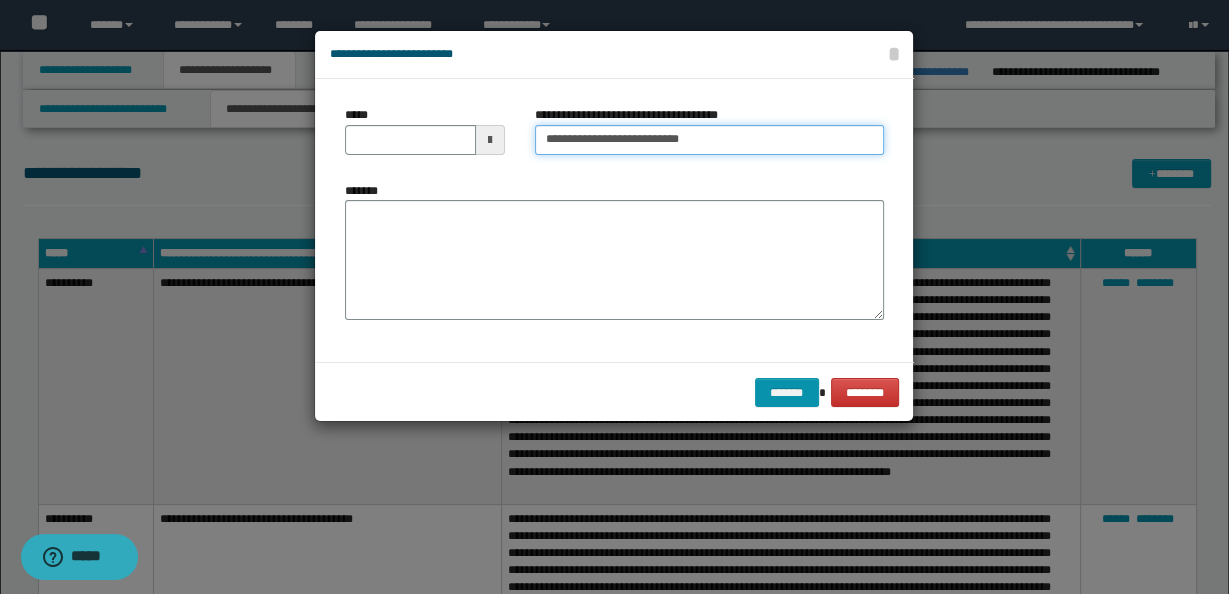 type 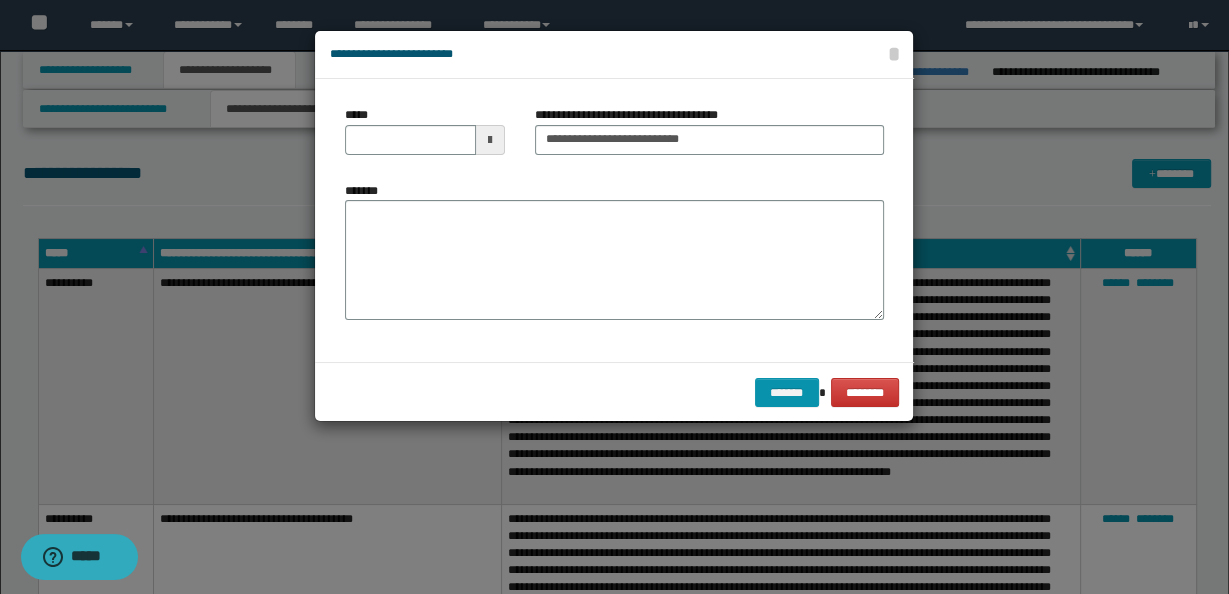 click at bounding box center (490, 140) 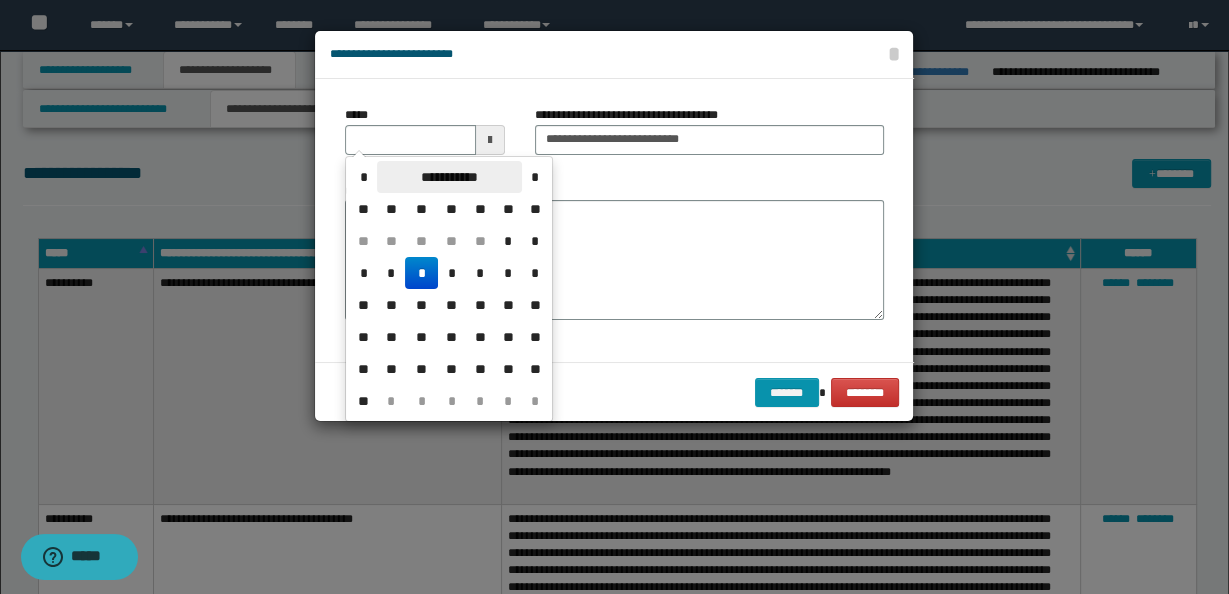 click on "**********" at bounding box center [449, 177] 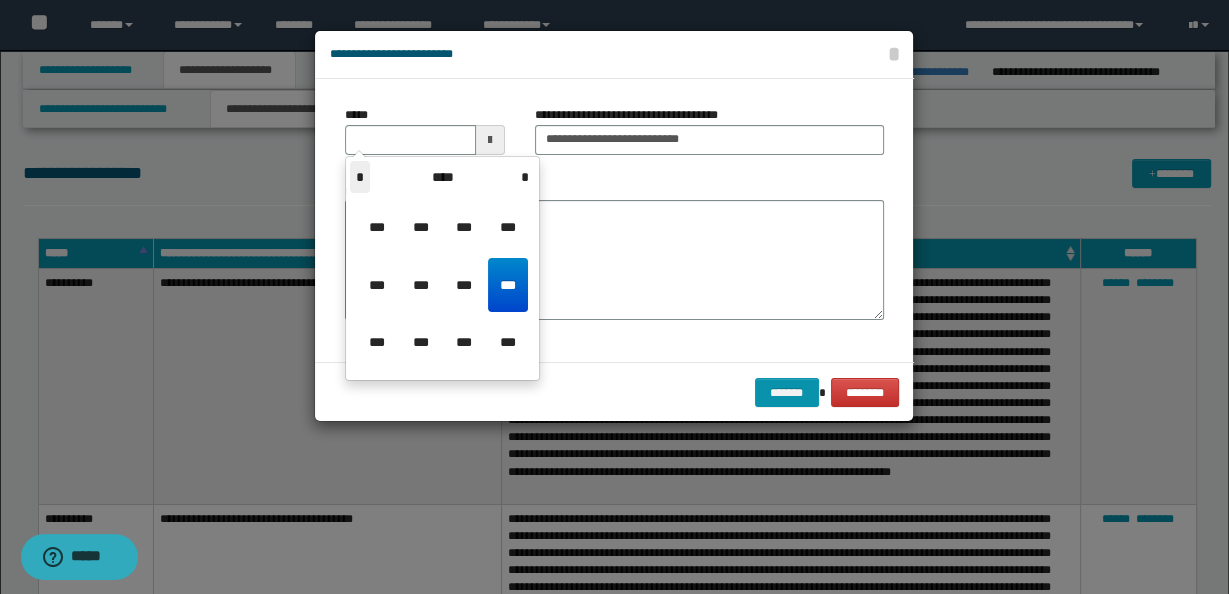 click on "*" at bounding box center [360, 177] 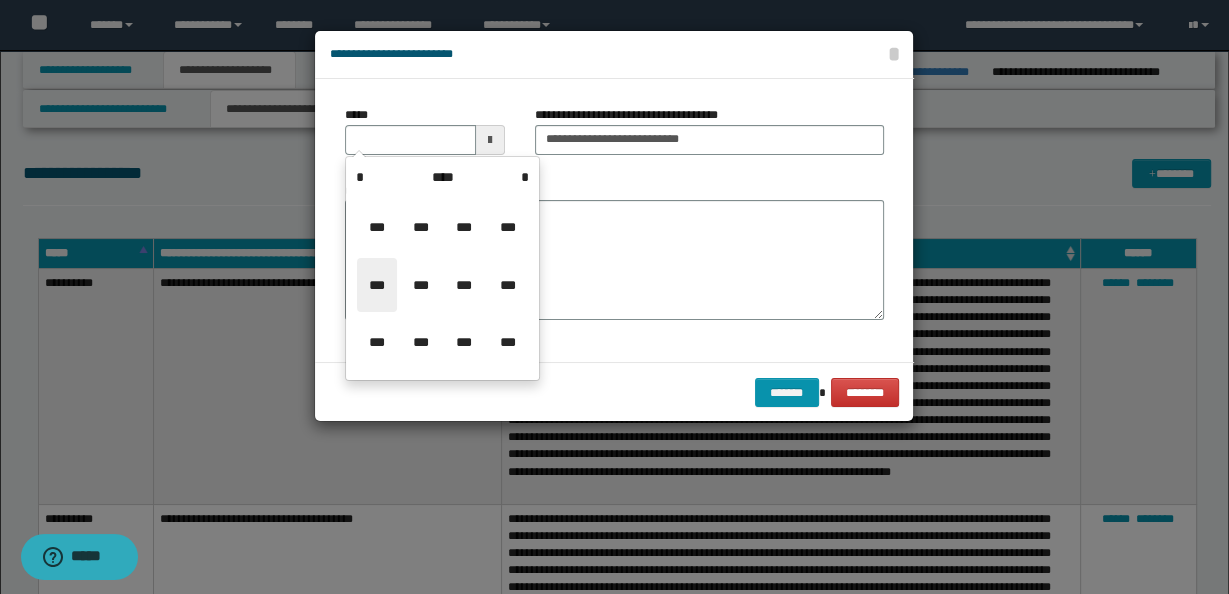 click on "***" at bounding box center [377, 285] 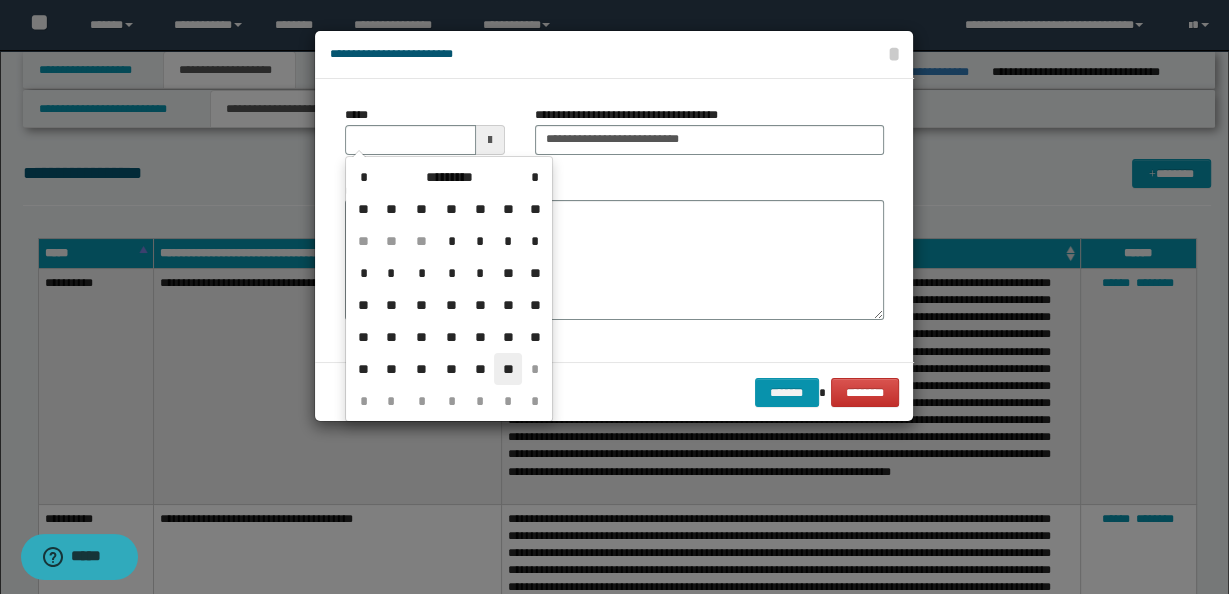 click on "**" at bounding box center (508, 369) 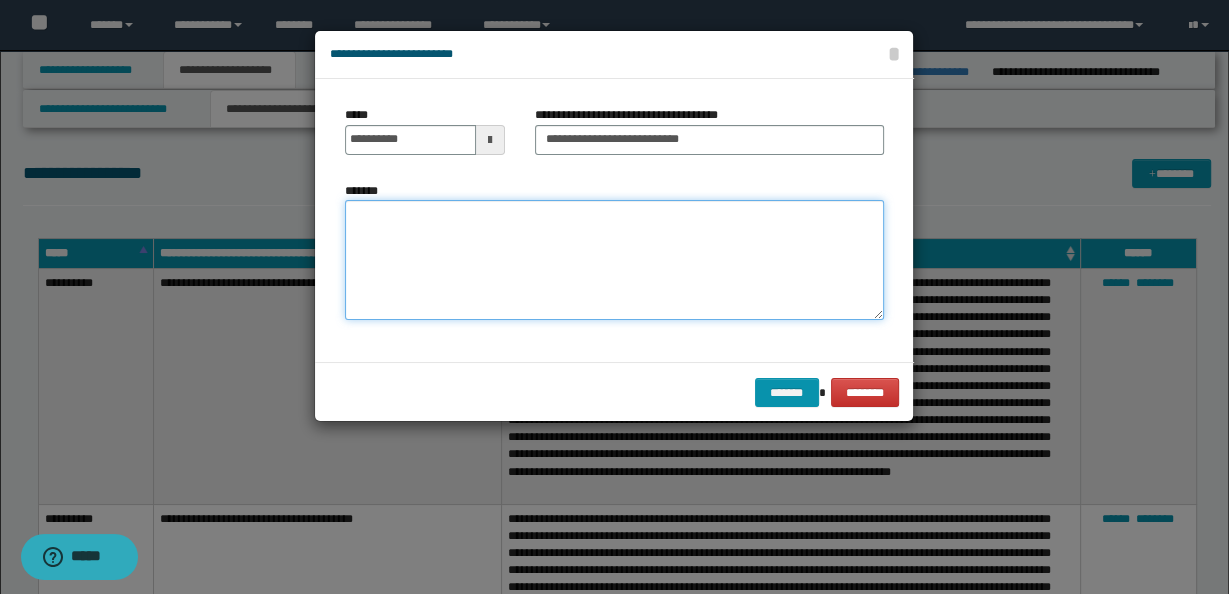 click on "*******" at bounding box center (614, 260) 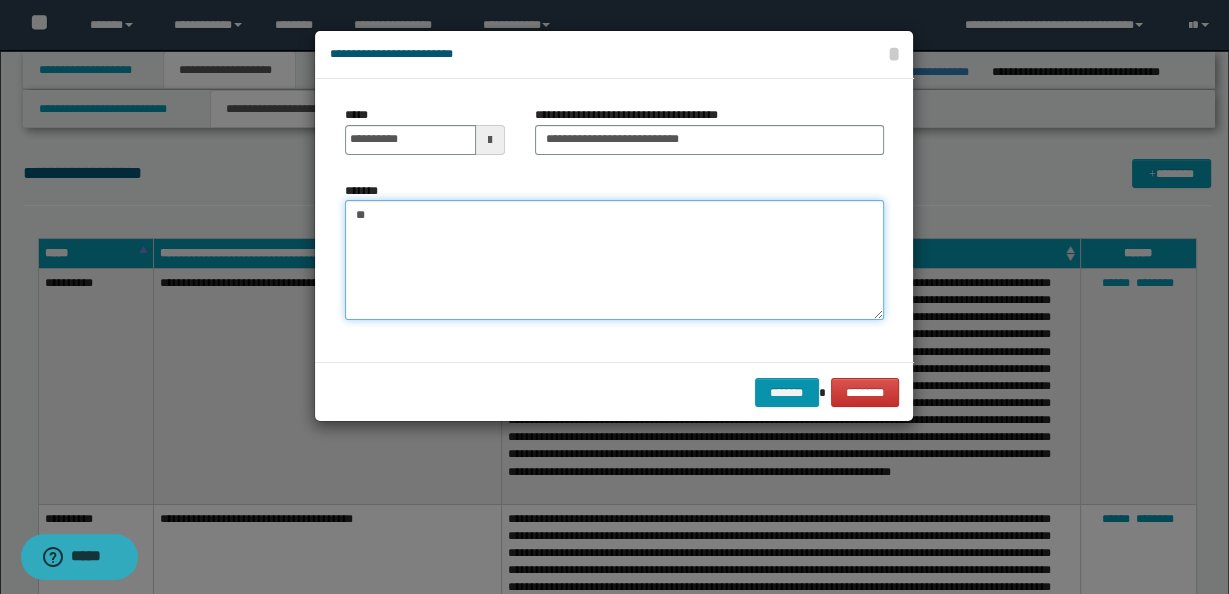 type on "*" 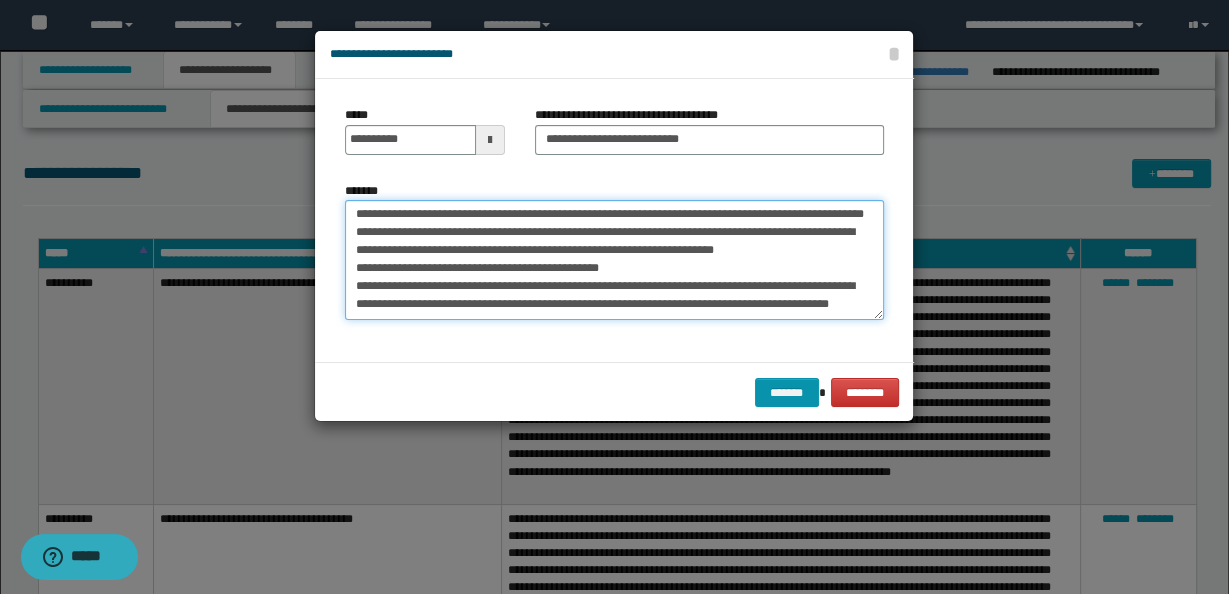 scroll, scrollTop: 65, scrollLeft: 0, axis: vertical 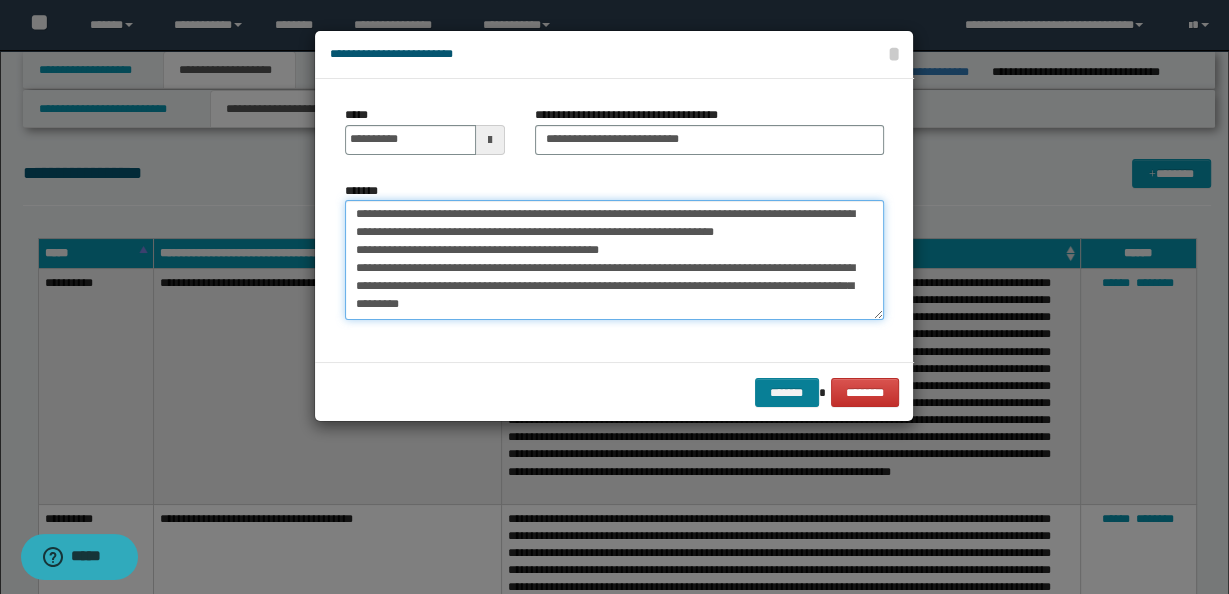 type on "**********" 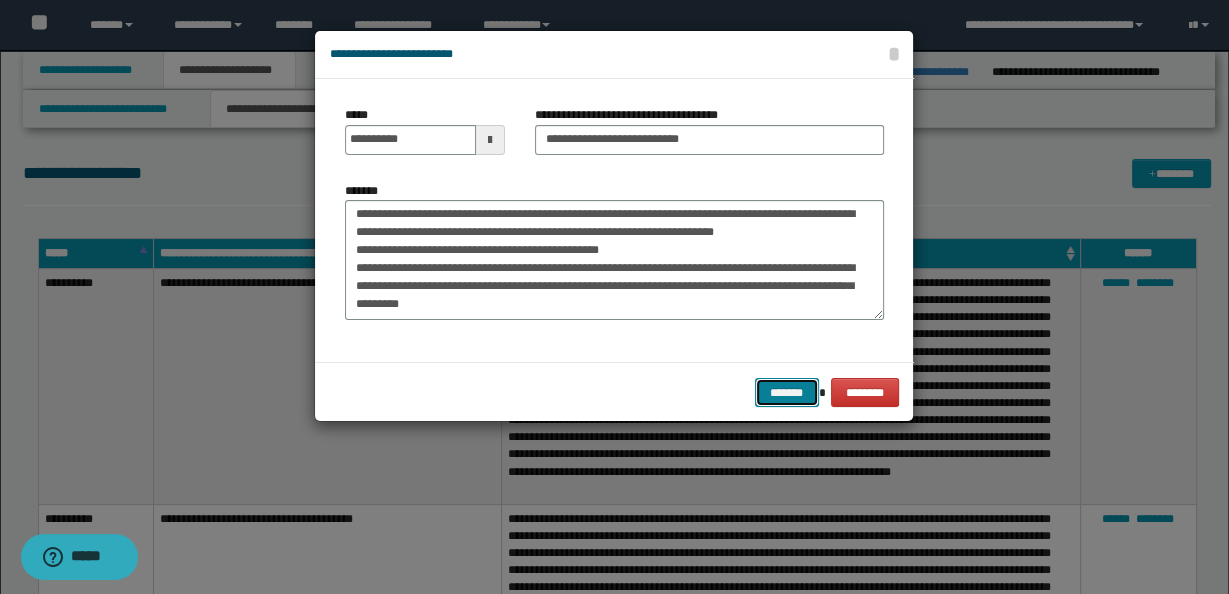 click on "*******" at bounding box center [787, 392] 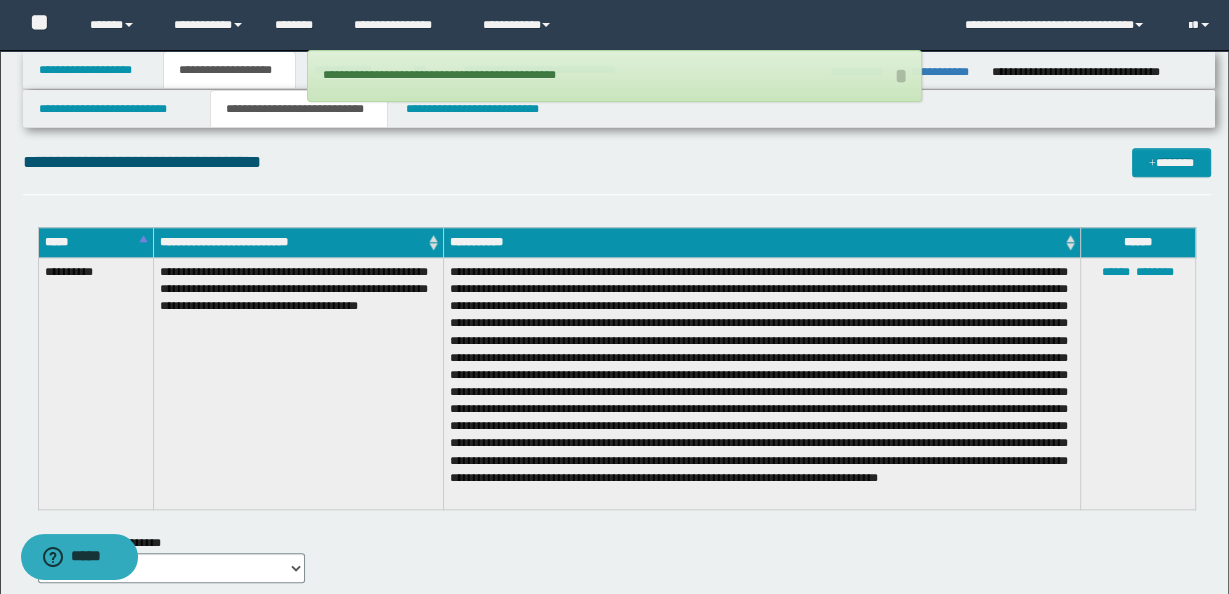 scroll, scrollTop: 1573, scrollLeft: 0, axis: vertical 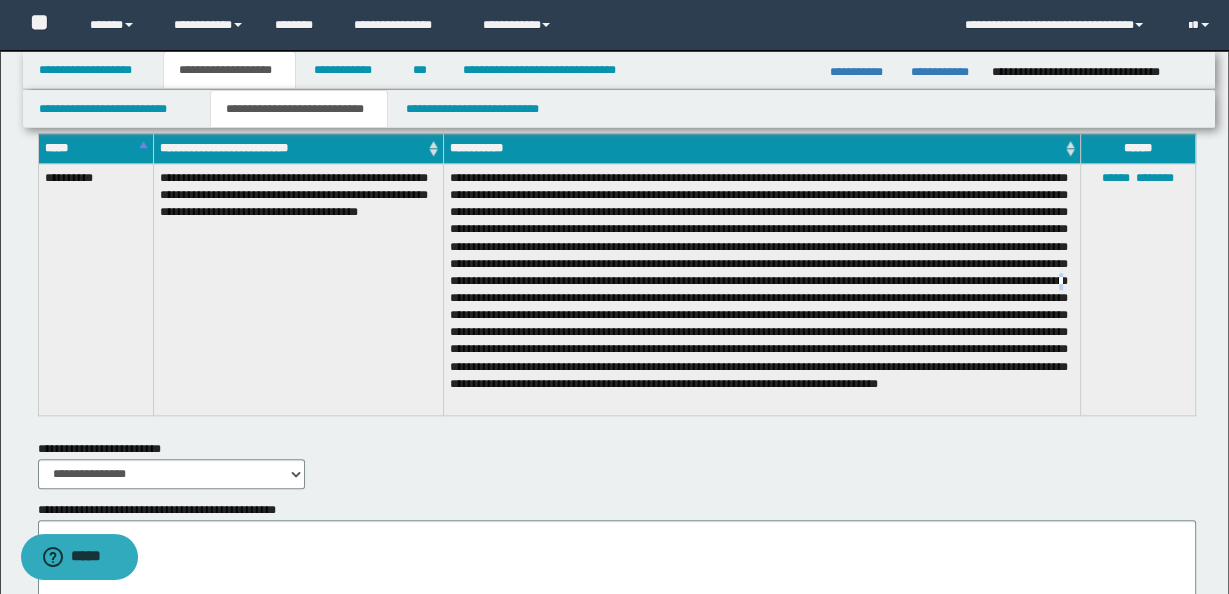 click at bounding box center (761, 290) 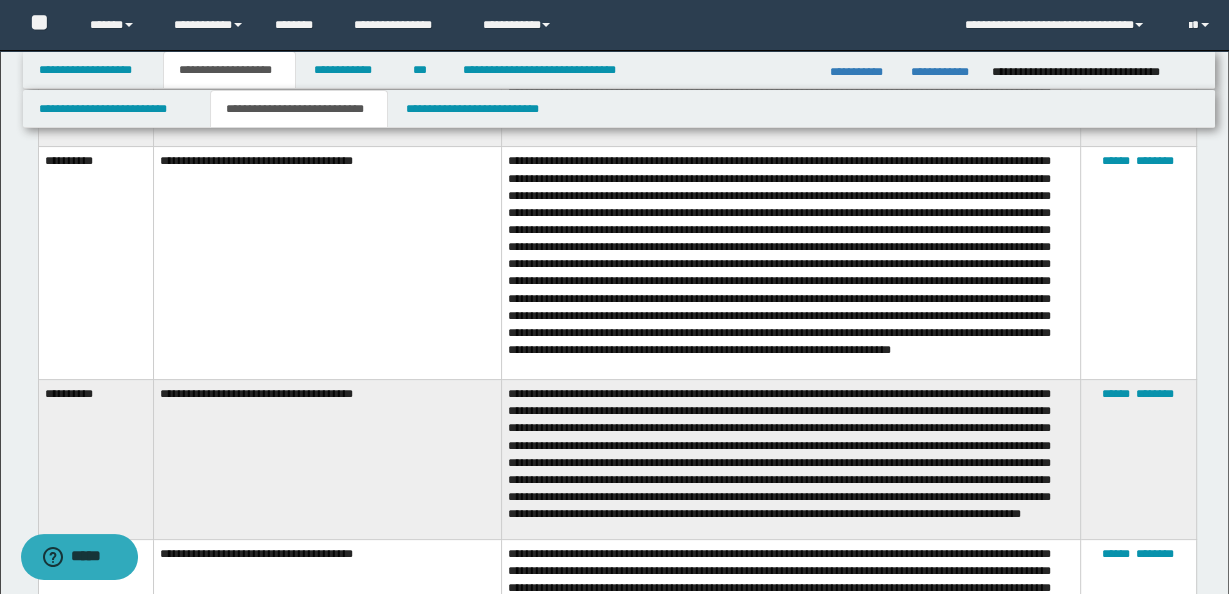 scroll, scrollTop: 0, scrollLeft: 0, axis: both 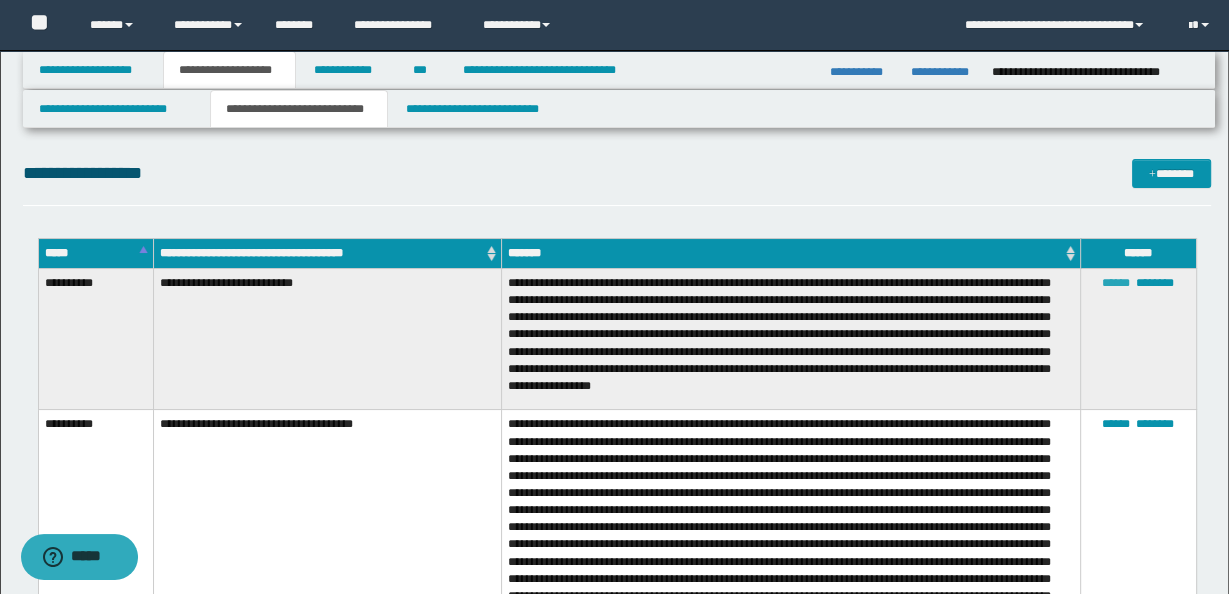click on "******" at bounding box center (1116, 283) 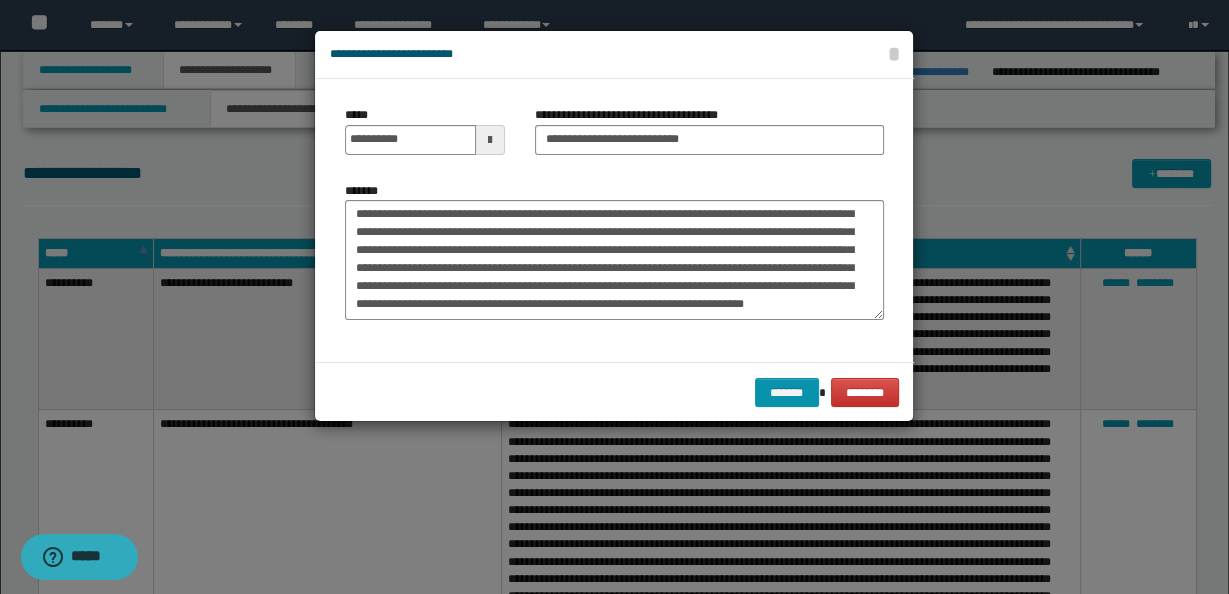 scroll, scrollTop: 35, scrollLeft: 0, axis: vertical 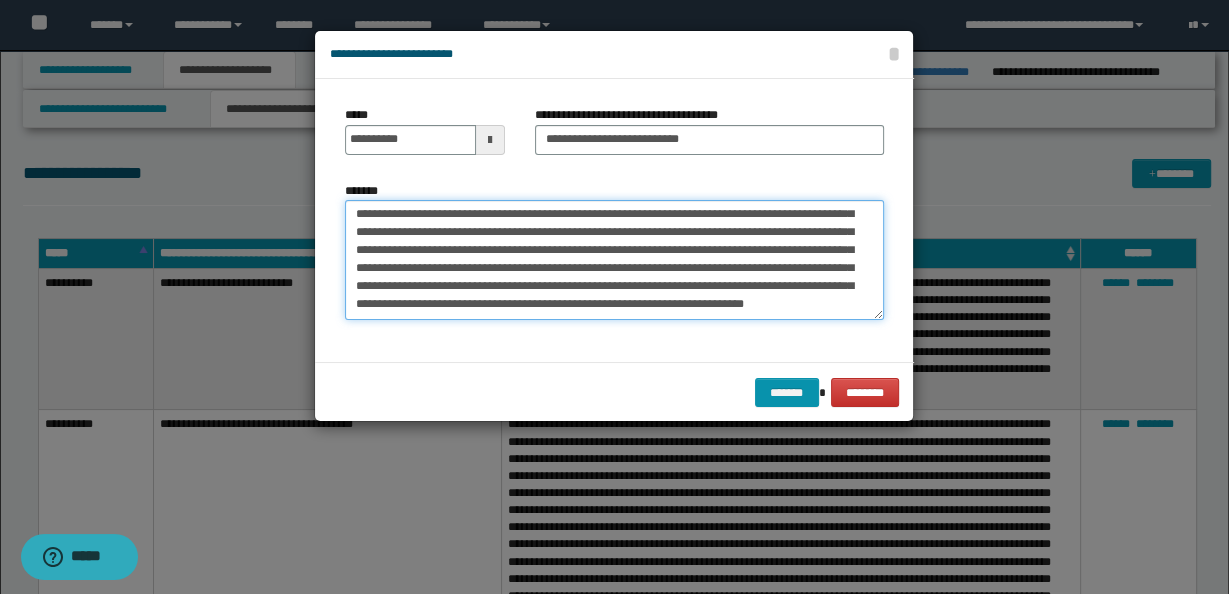 click on "**********" at bounding box center [614, 259] 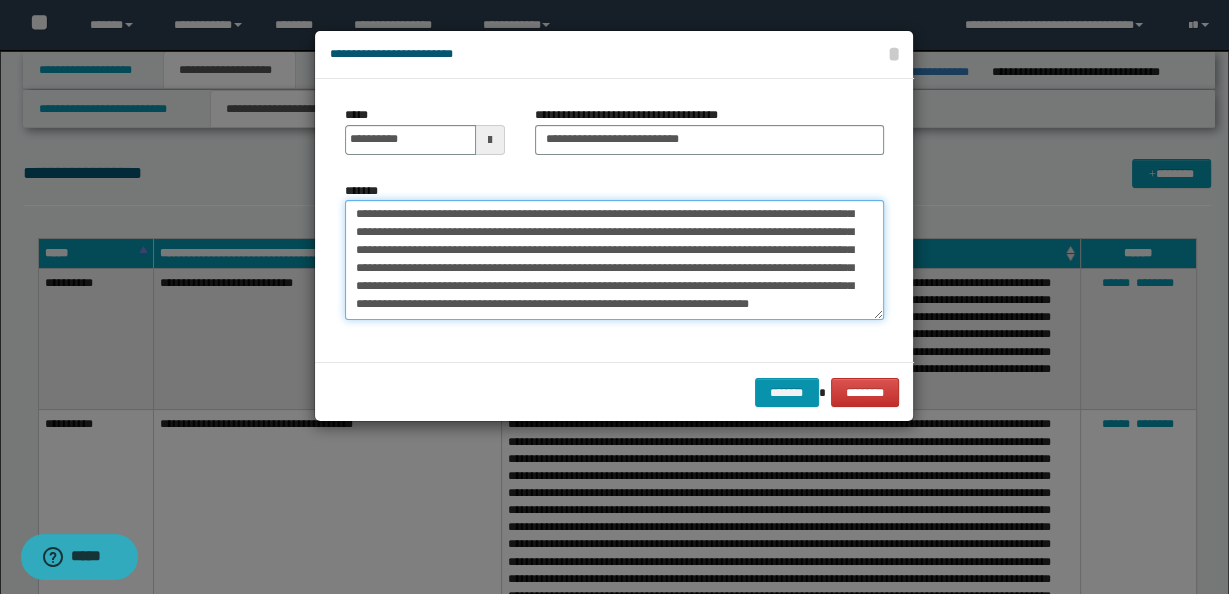 scroll, scrollTop: 47, scrollLeft: 0, axis: vertical 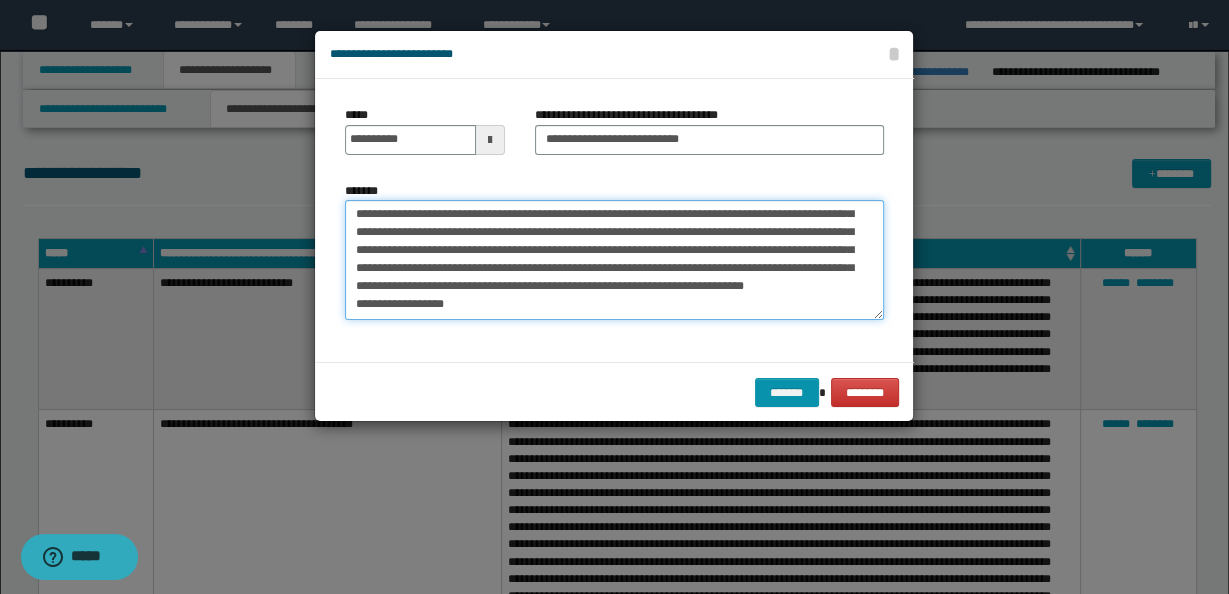 paste on "**********" 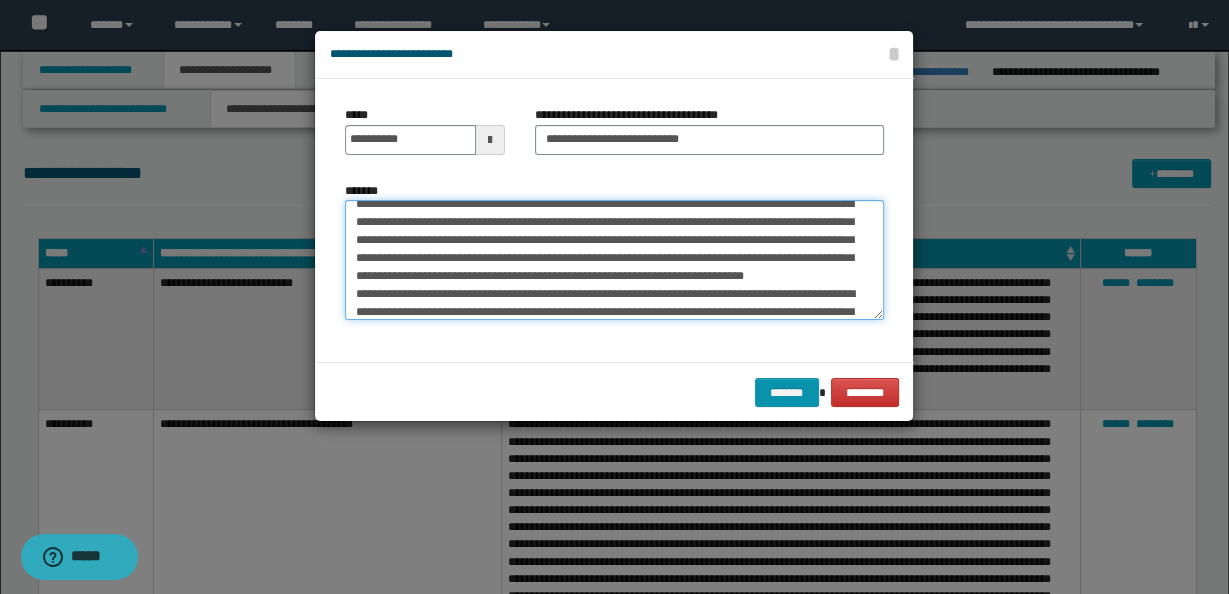 scroll, scrollTop: 191, scrollLeft: 0, axis: vertical 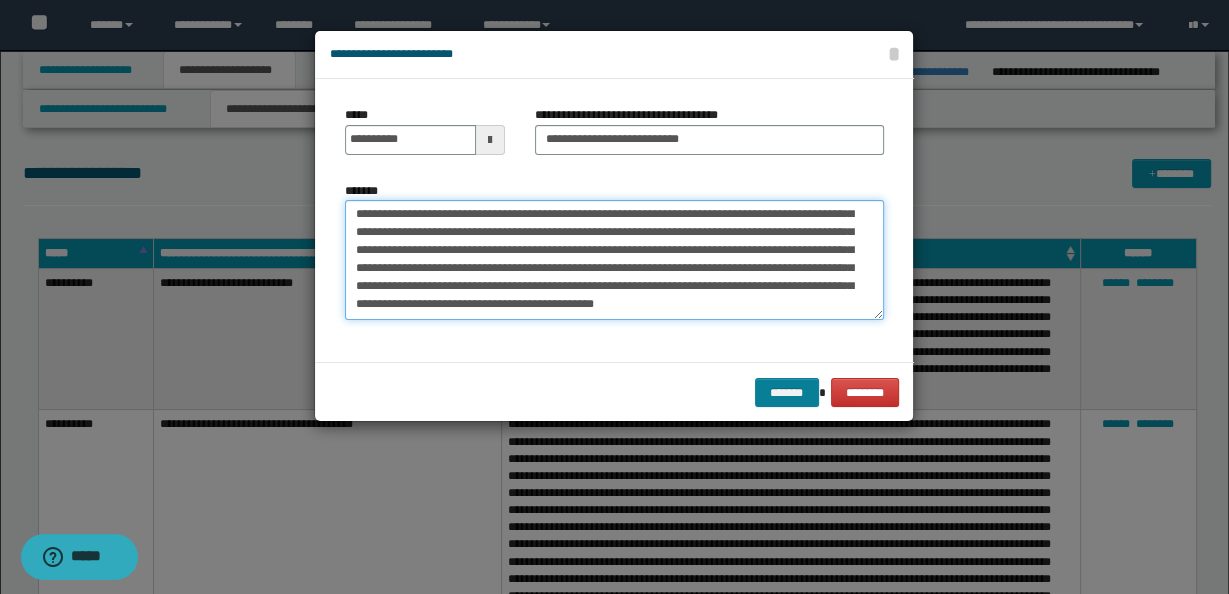 type on "**********" 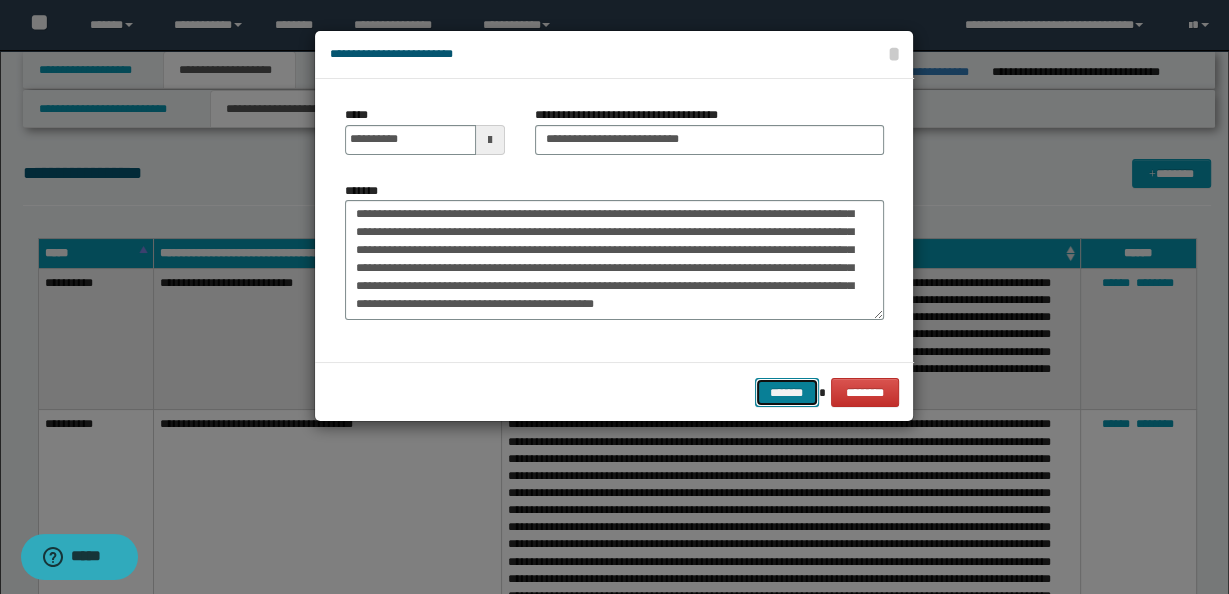 click on "*******" at bounding box center [787, 392] 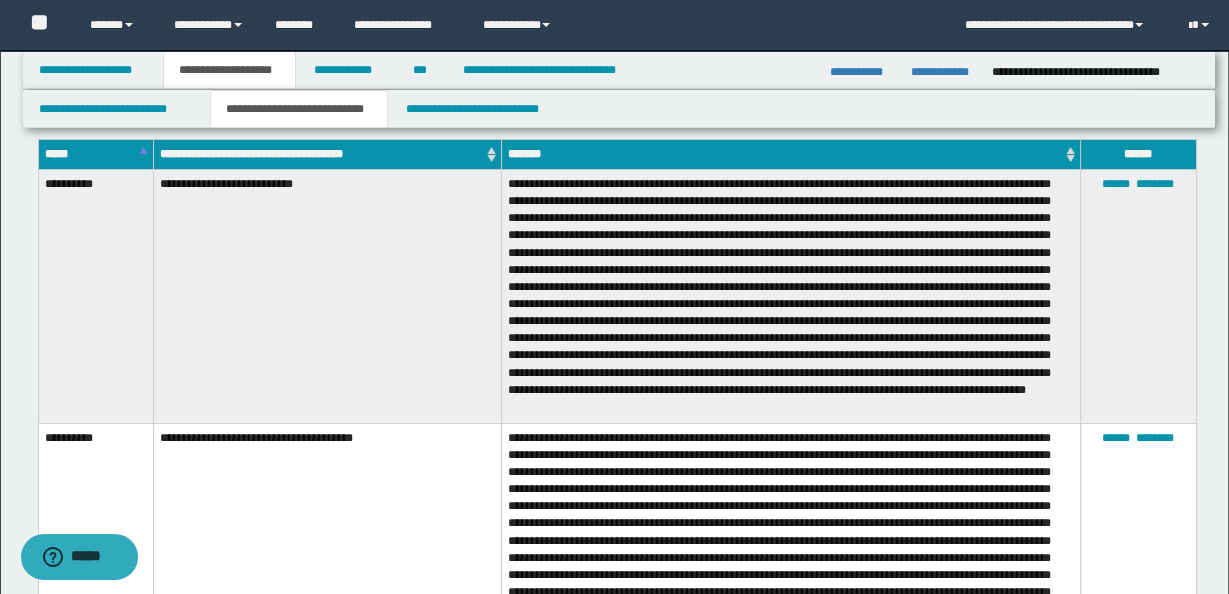 scroll, scrollTop: 0, scrollLeft: 0, axis: both 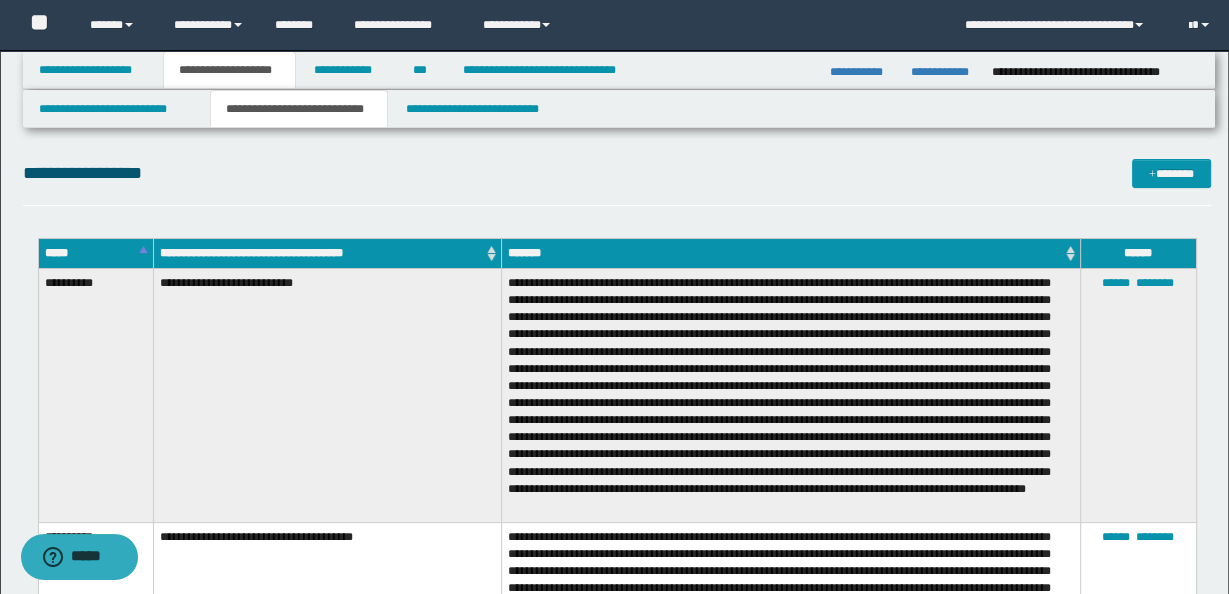 click on "**********" at bounding box center [619, 70] 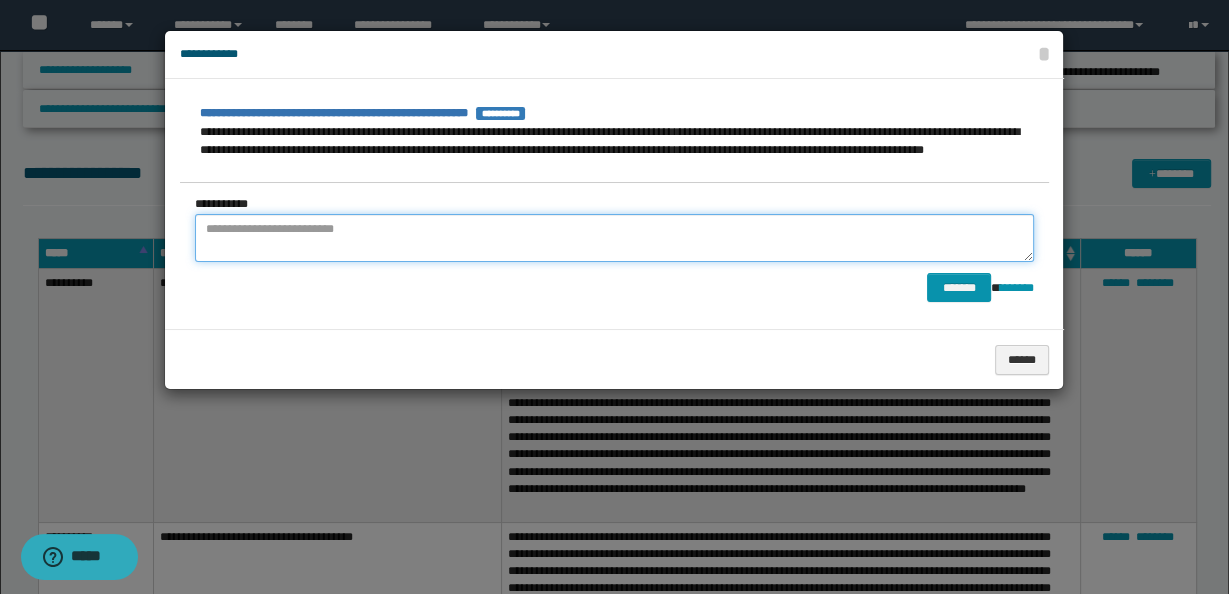 click at bounding box center (614, 238) 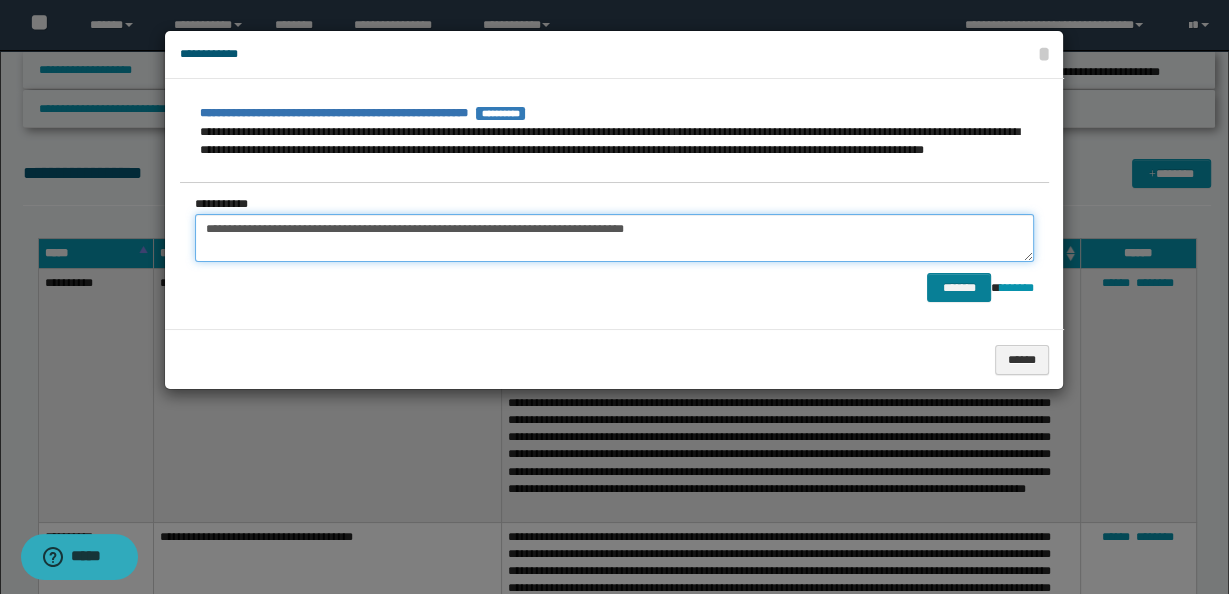 type on "**********" 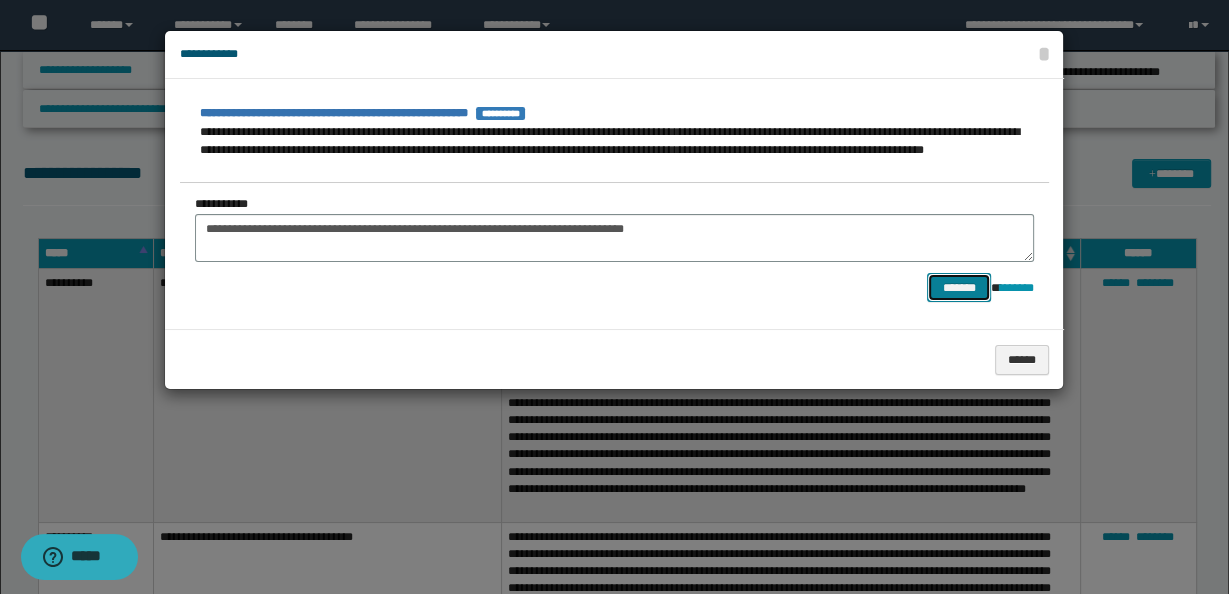 click on "*******" at bounding box center (959, 287) 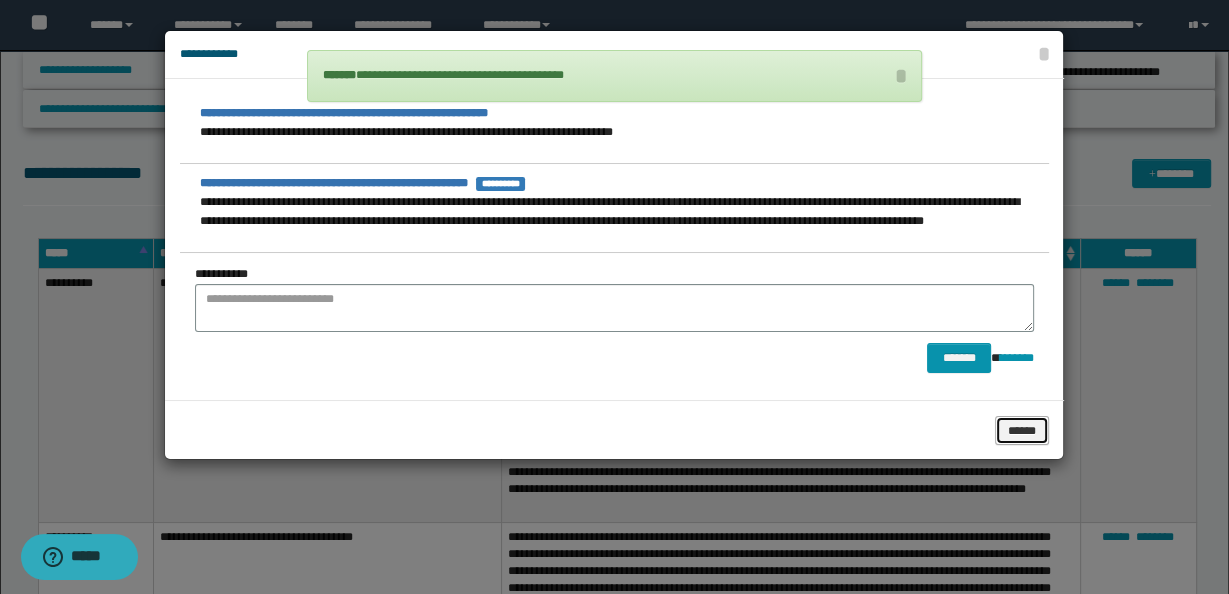 click on "******" at bounding box center (1022, 430) 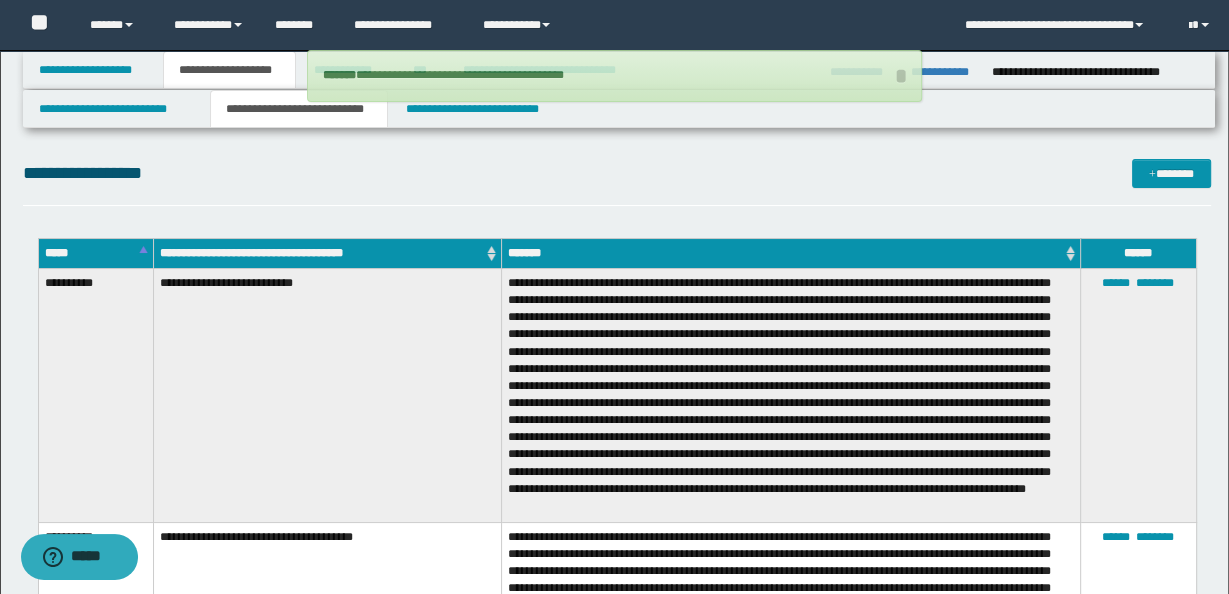 click on "**********" at bounding box center [617, 182] 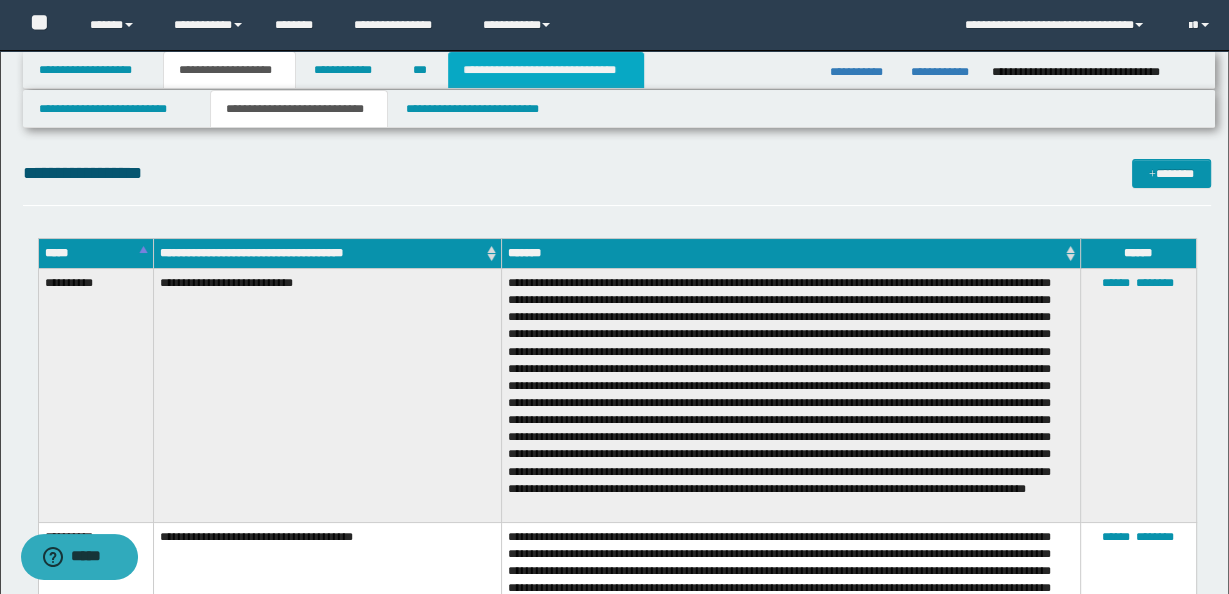 click on "**********" at bounding box center (546, 70) 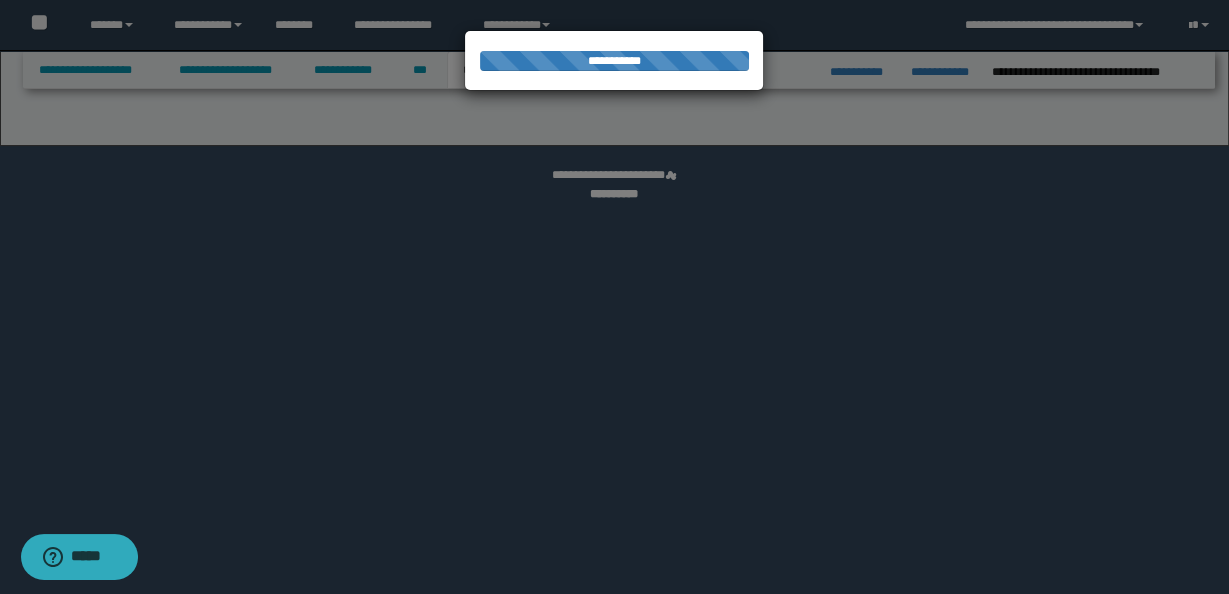 select on "*" 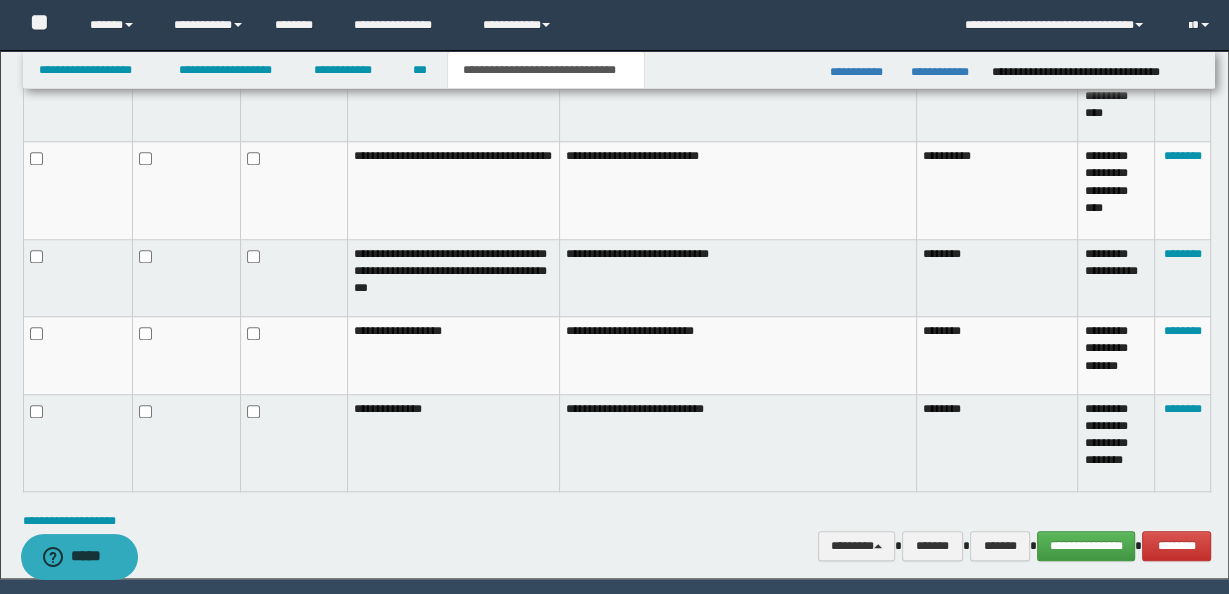 scroll, scrollTop: 1443, scrollLeft: 0, axis: vertical 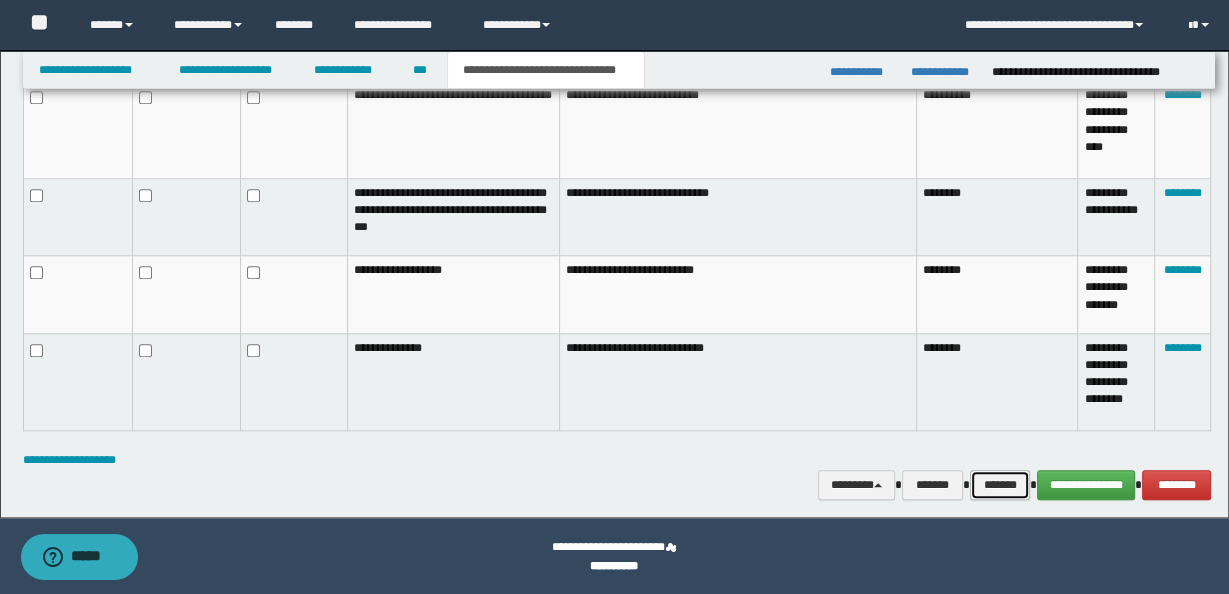 click on "*******" at bounding box center [1000, 484] 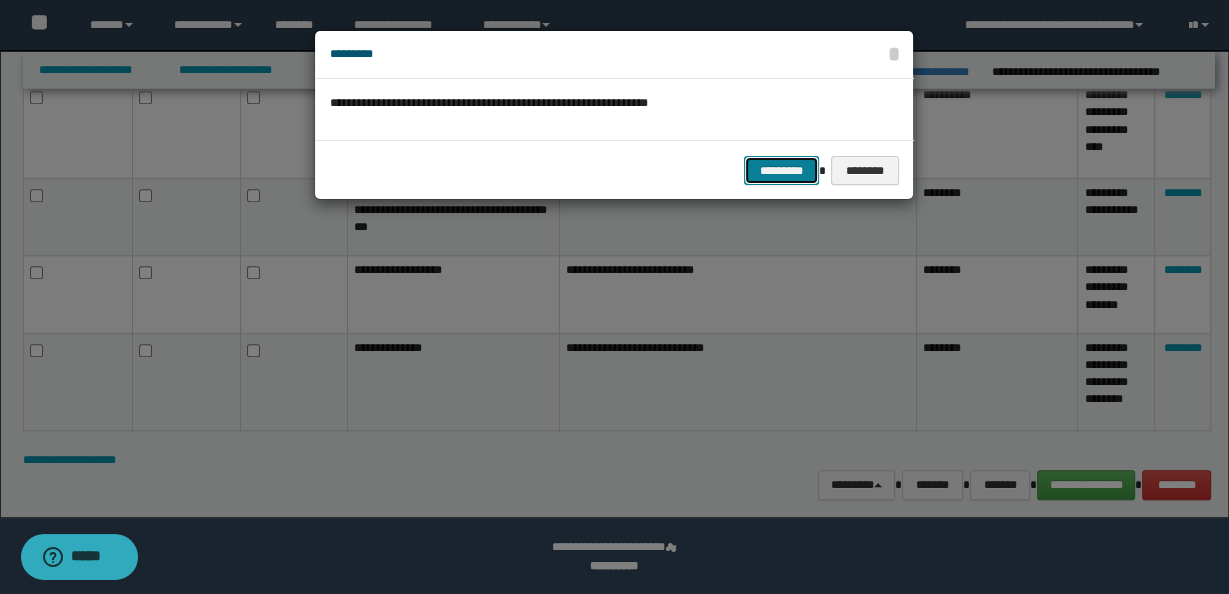 click on "*********" at bounding box center [781, 170] 